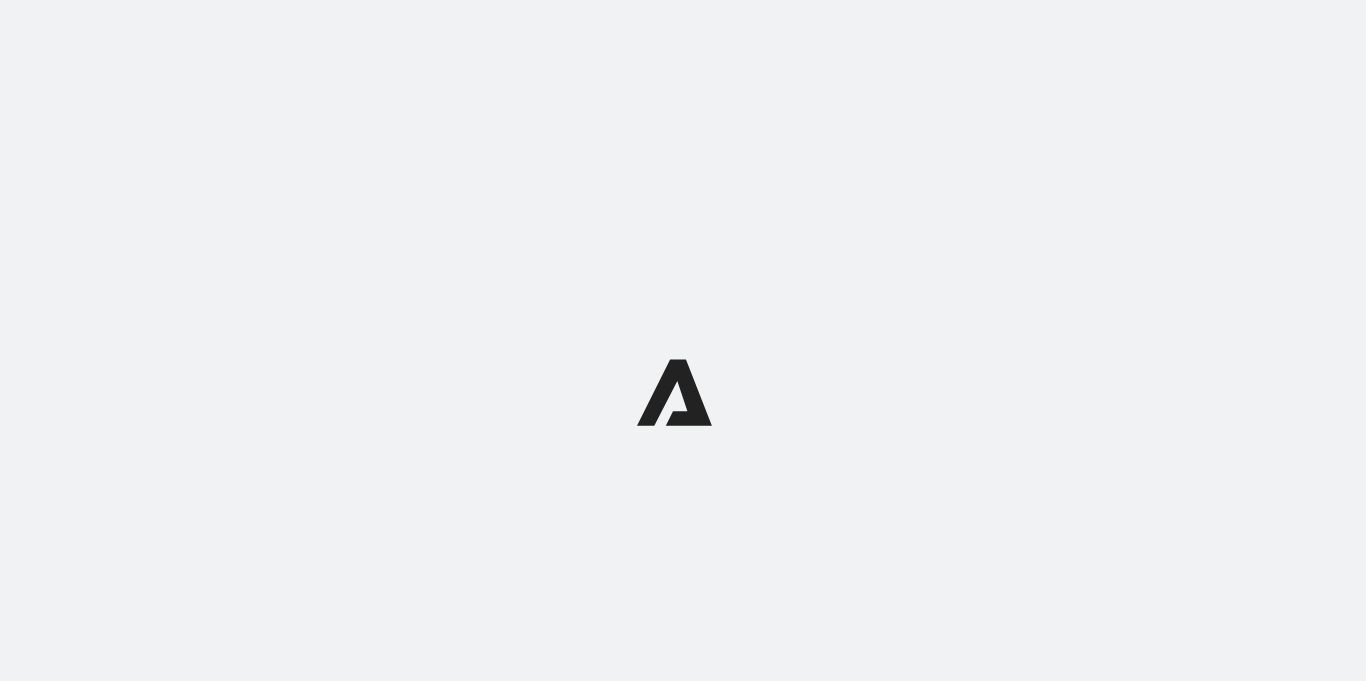 scroll, scrollTop: 0, scrollLeft: 0, axis: both 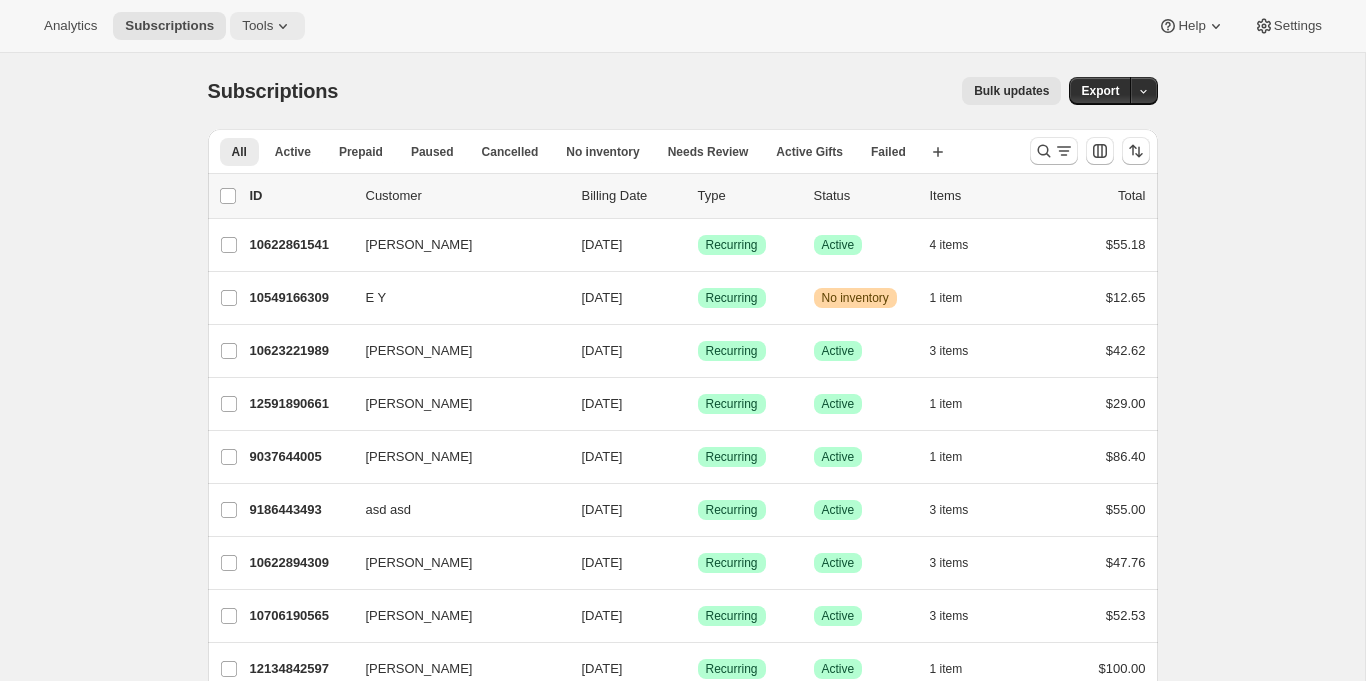 click on "Tools" at bounding box center (257, 26) 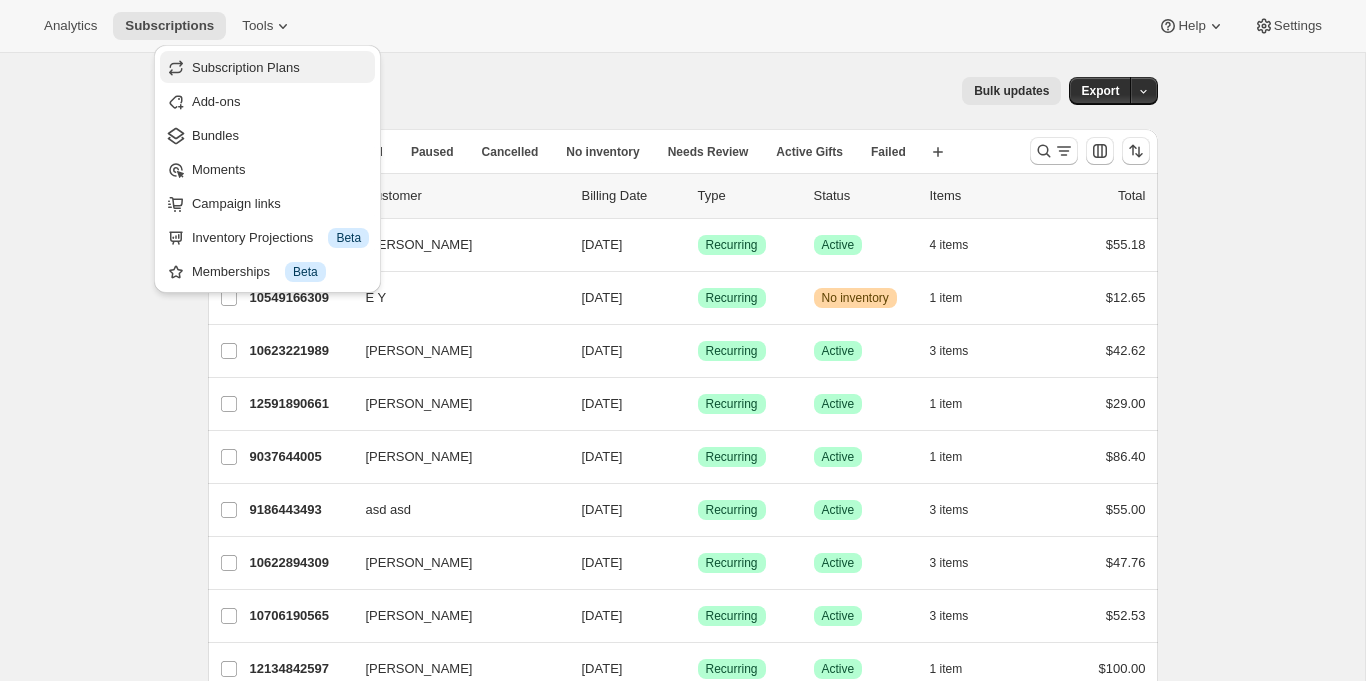 click on "Subscription Plans" at bounding box center (246, 67) 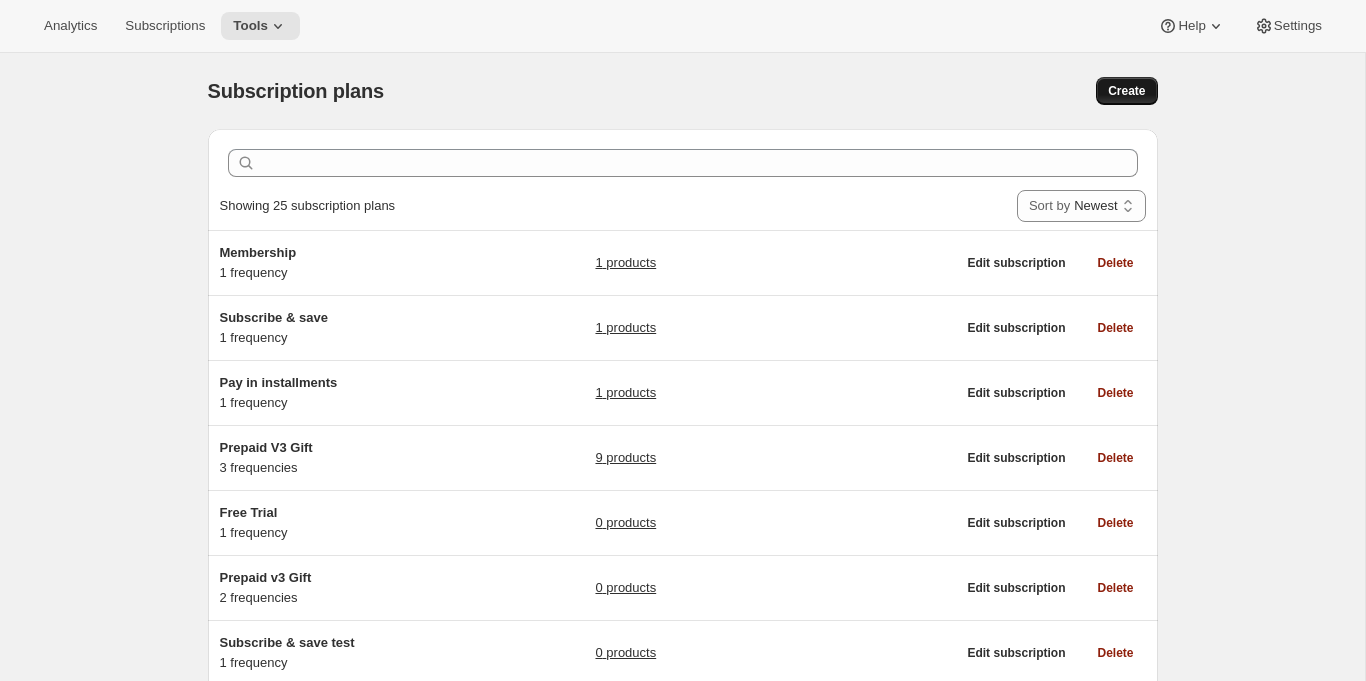 click on "Create" at bounding box center [1126, 91] 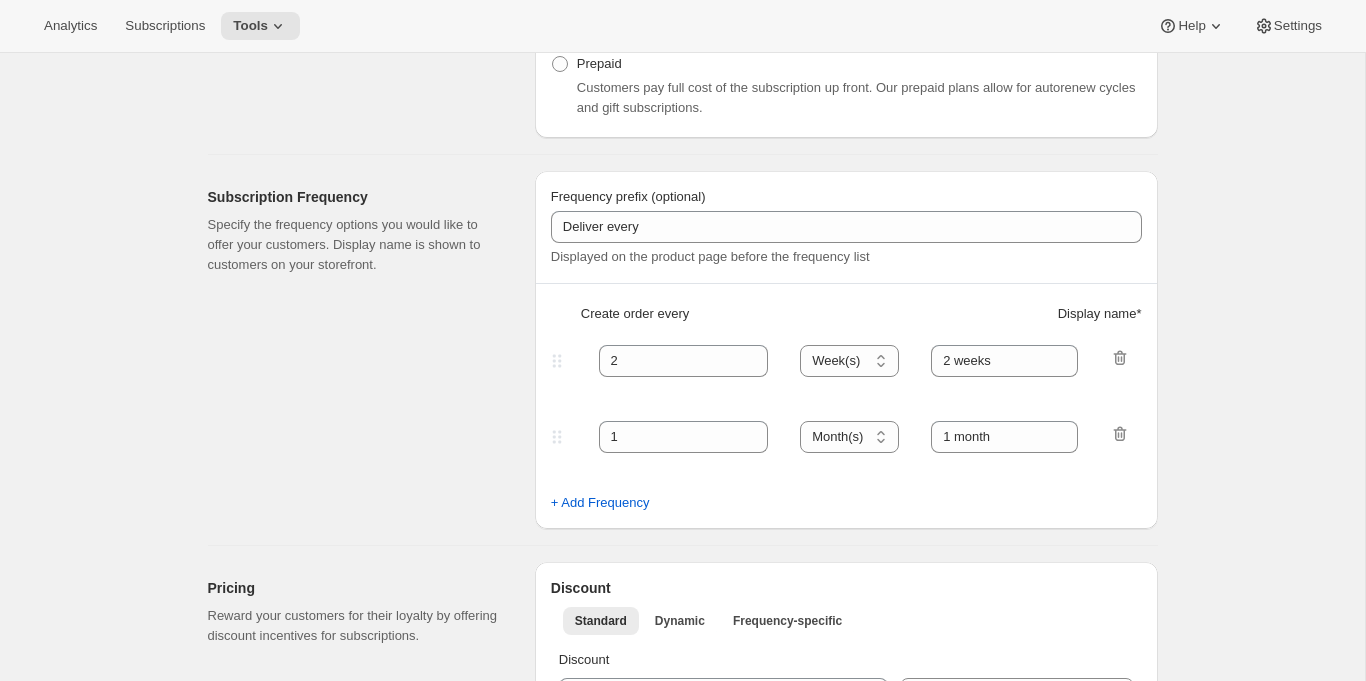 scroll, scrollTop: 472, scrollLeft: 0, axis: vertical 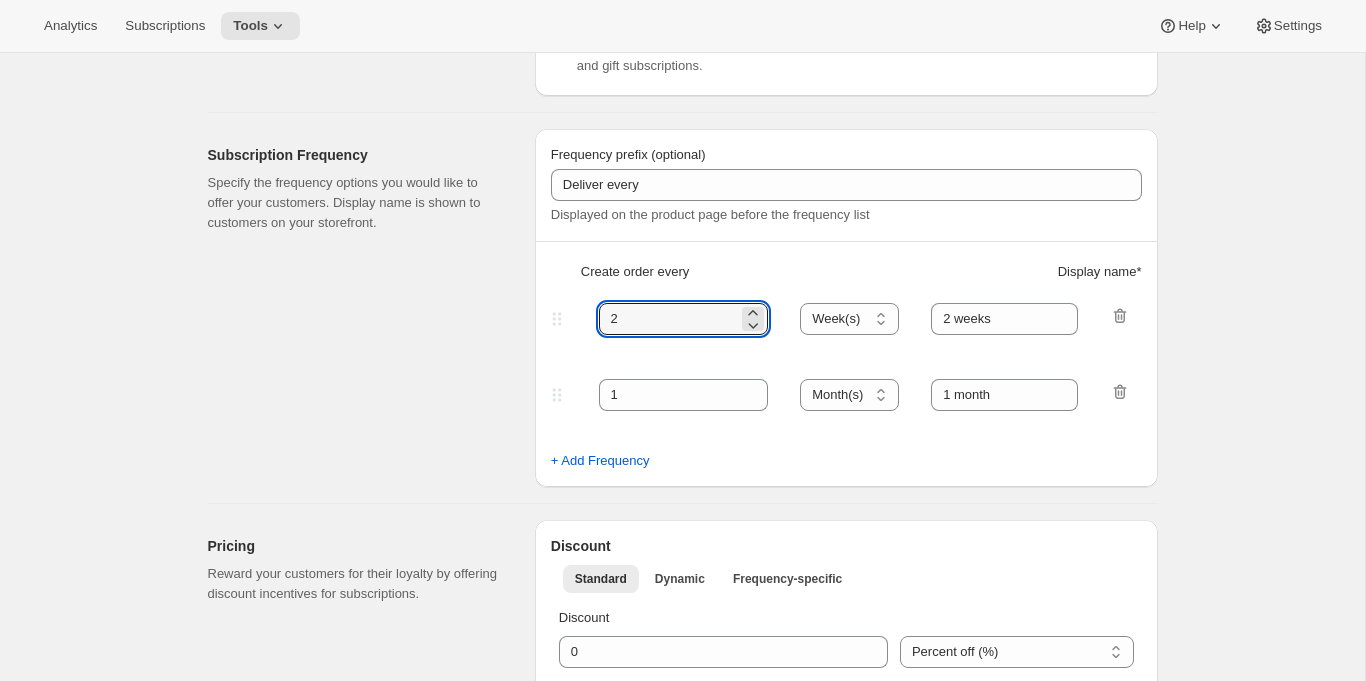 drag, startPoint x: 641, startPoint y: 317, endPoint x: 508, endPoint y: 318, distance: 133.00375 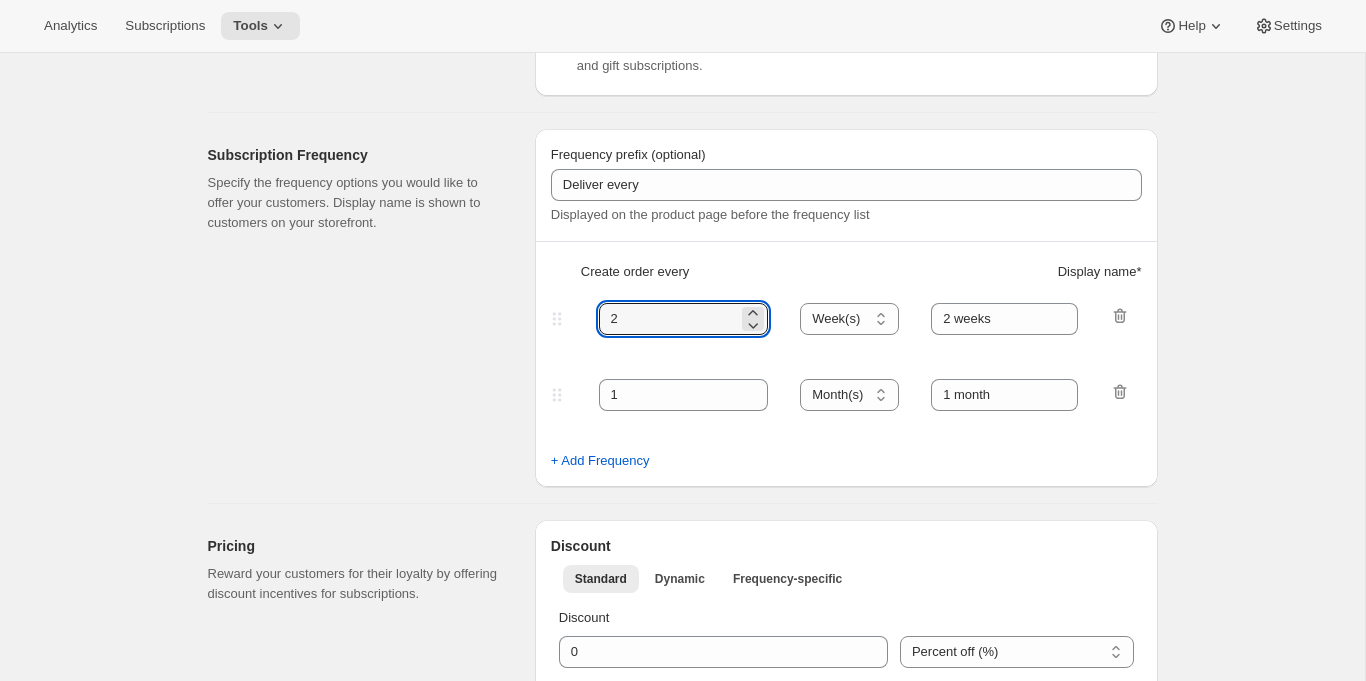 click on "Subscription Frequency Specify the frequency options you would like to offer your customers. Display name is shown to customers on your storefront. Frequency prefix (optional) Deliver every Displayed on the product page before the frequency list Create order every Display name * 2 Day(s) Week(s) Month(s) Year(s) Week(s) 2 weeks 1 Day(s) Week(s) Month(s) Year(s) Month(s) 1 month + Add Frequency" at bounding box center (675, 300) 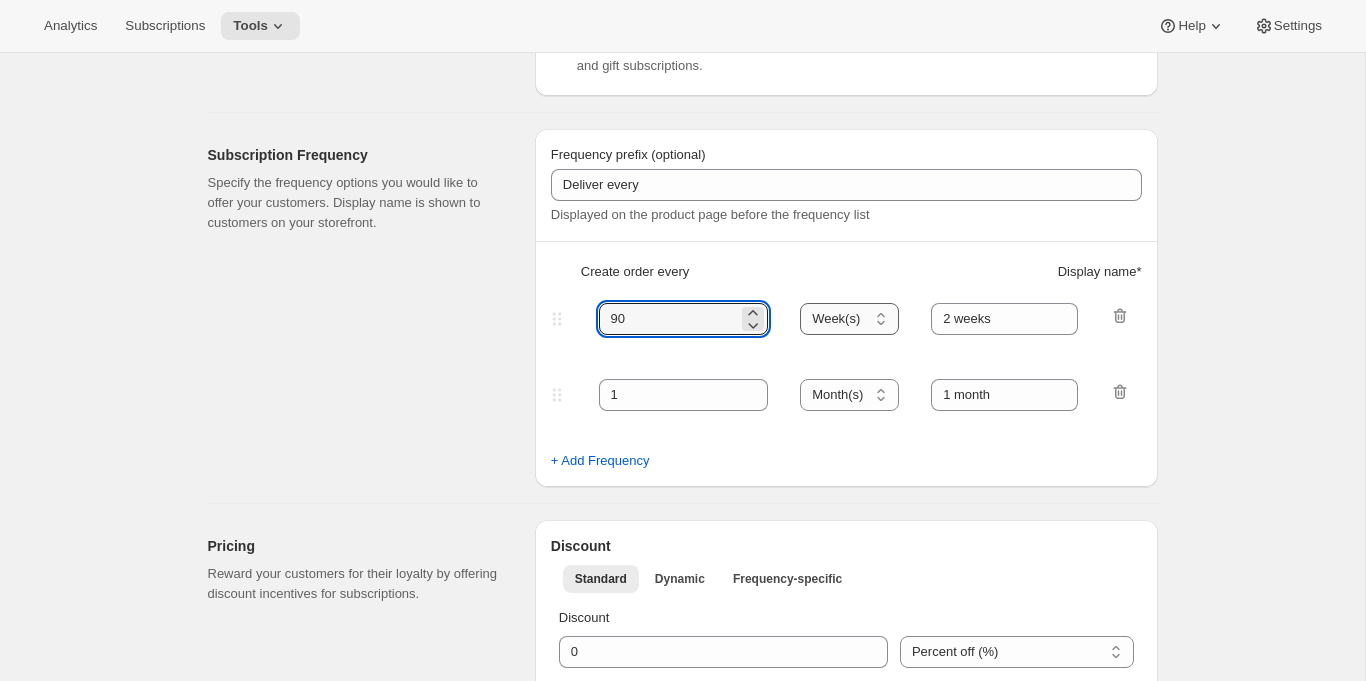 type on "90" 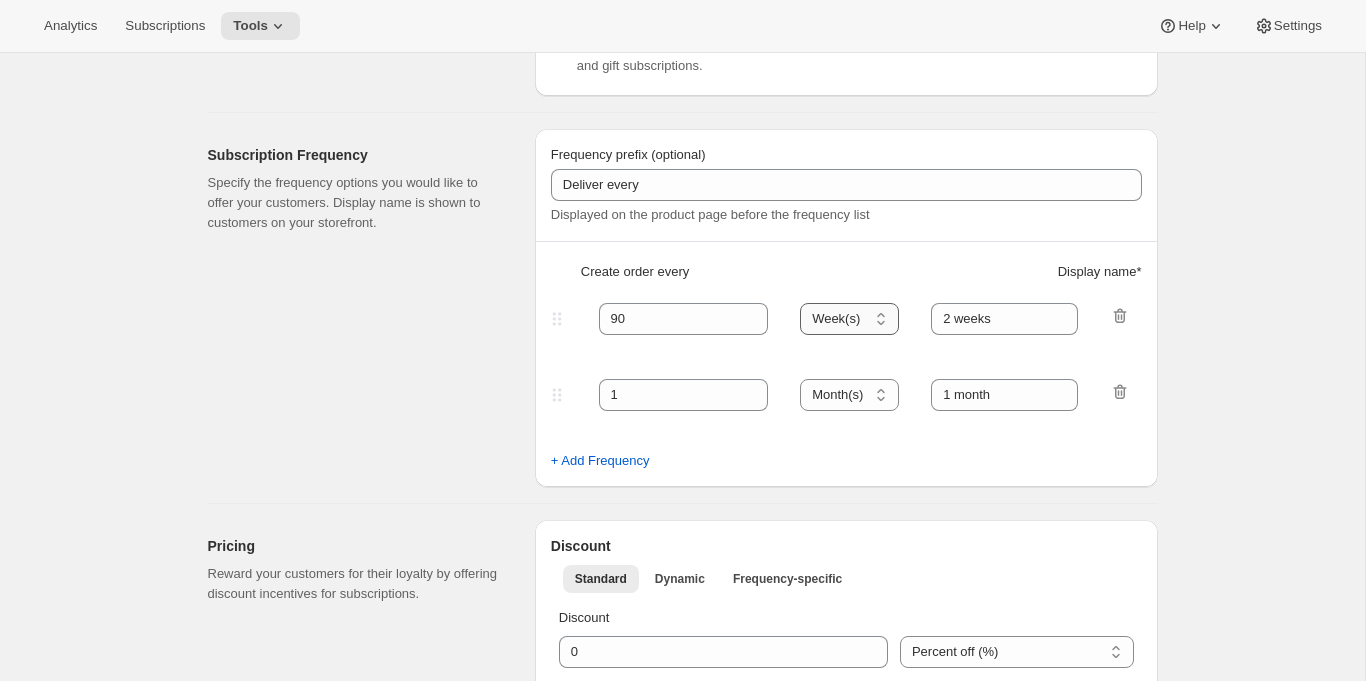 select on "DAY" 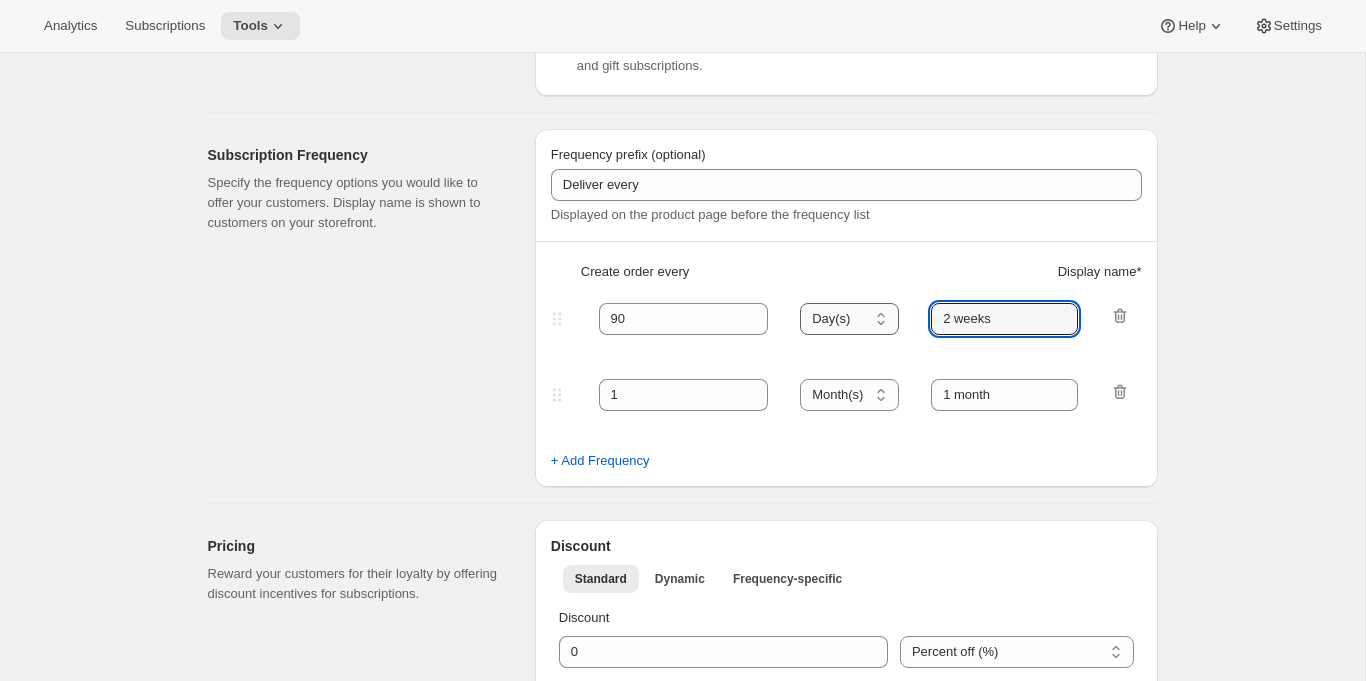 drag, startPoint x: 1026, startPoint y: 316, endPoint x: 888, endPoint y: 316, distance: 138 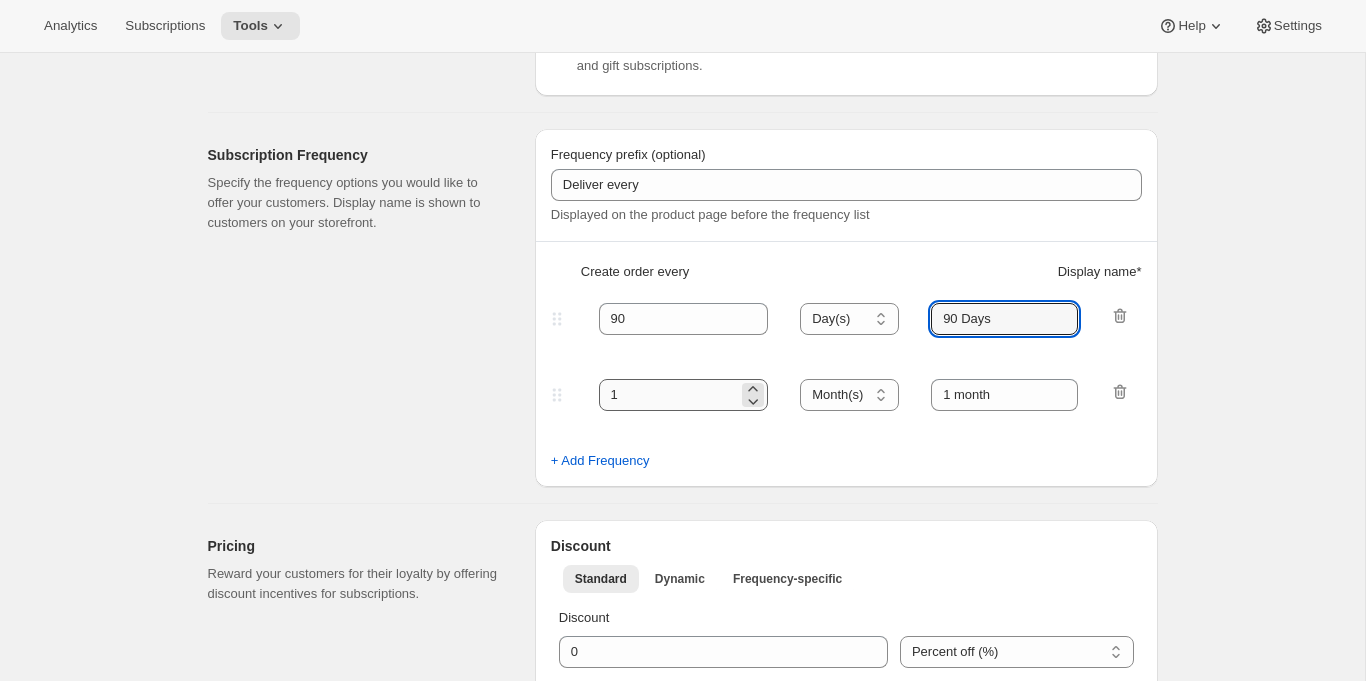 type on "90 Days" 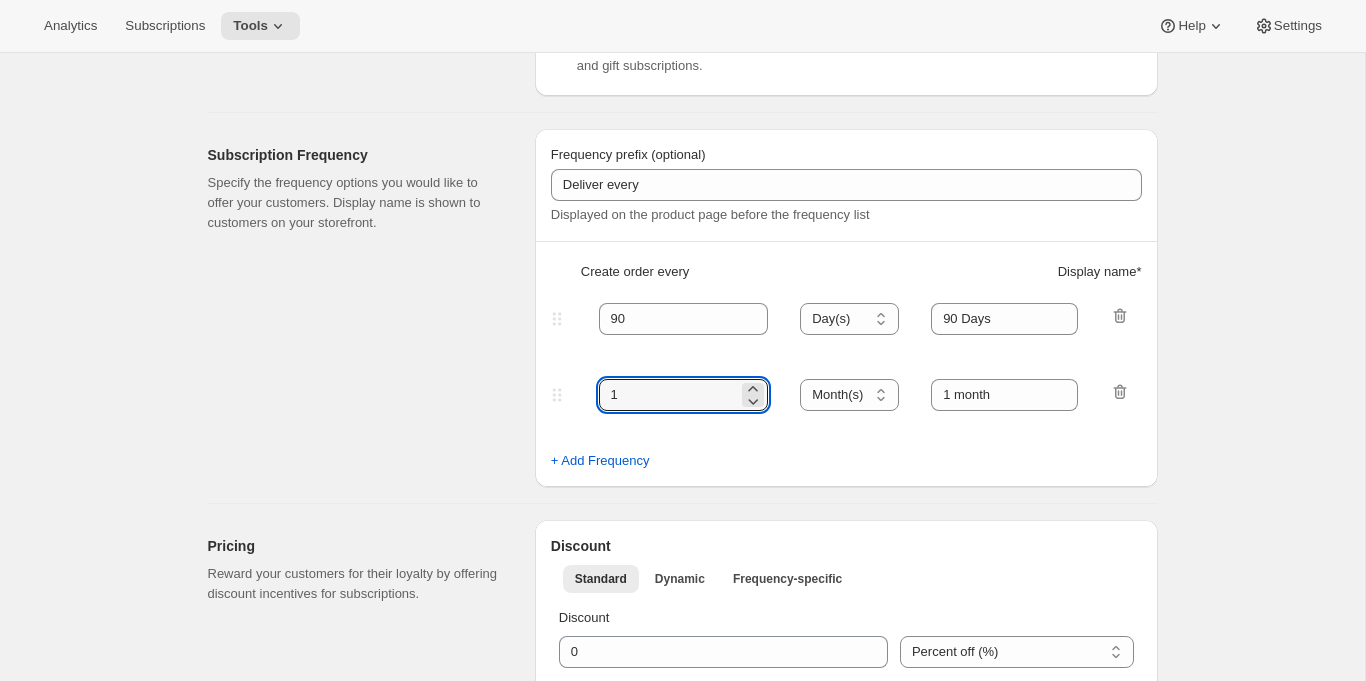 drag, startPoint x: 644, startPoint y: 388, endPoint x: 541, endPoint y: 385, distance: 103.04368 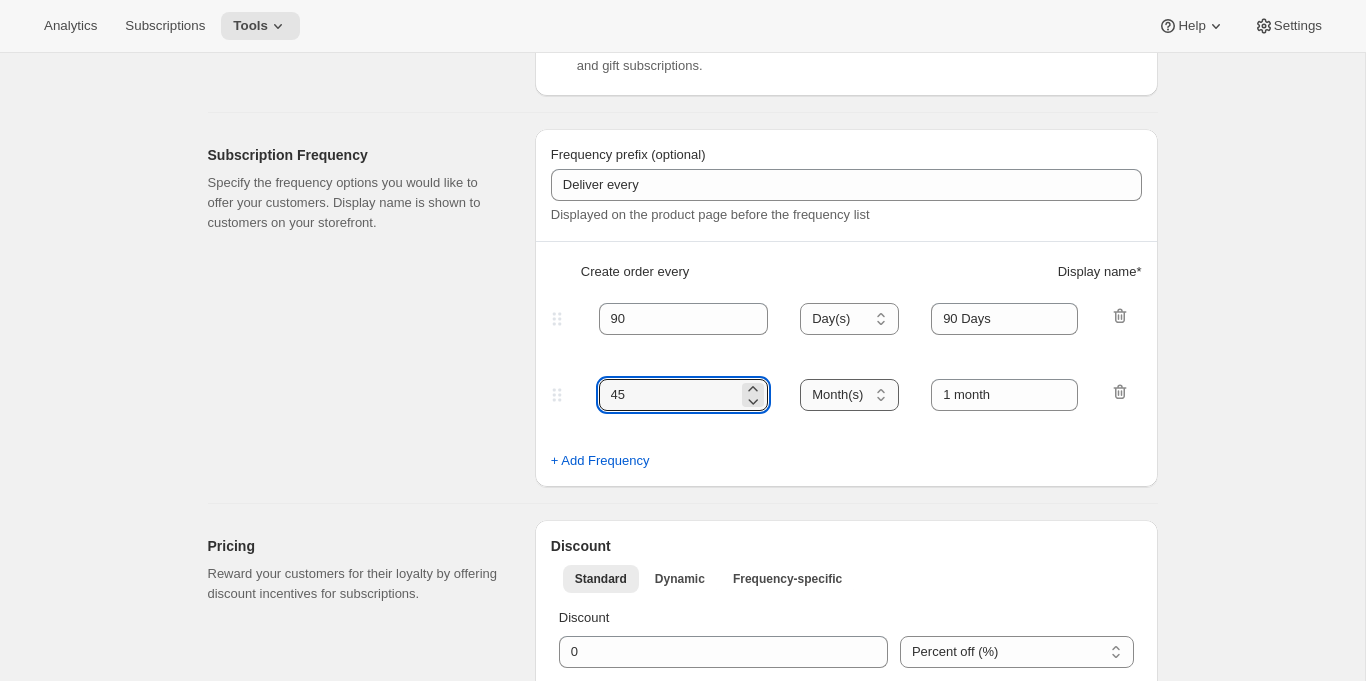 type on "45" 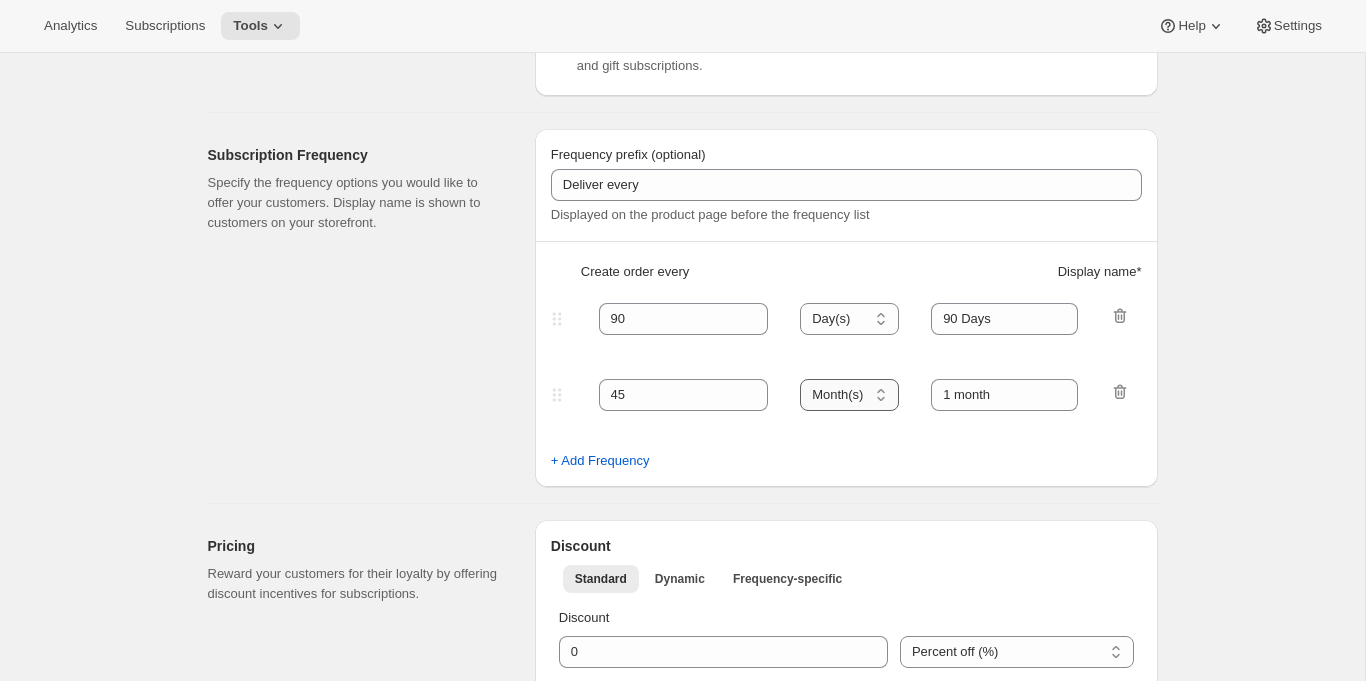 select on "DAY" 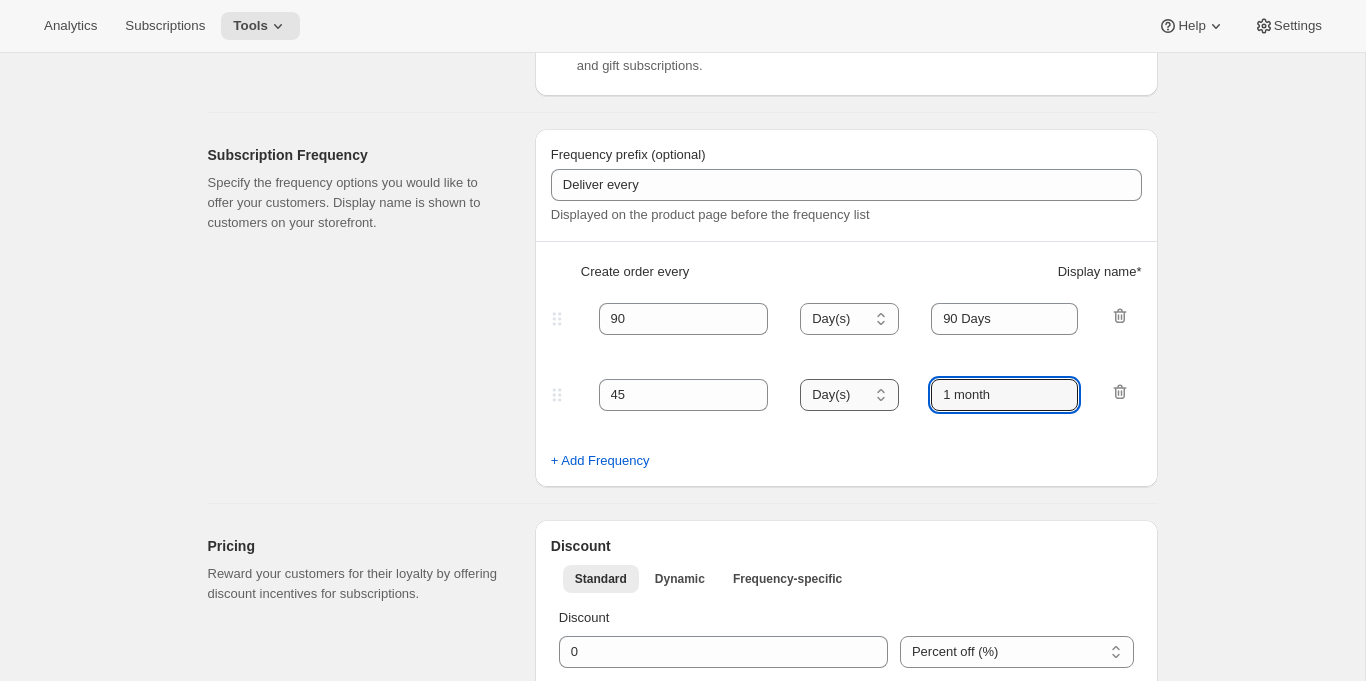 drag, startPoint x: 1022, startPoint y: 390, endPoint x: 858, endPoint y: 392, distance: 164.01219 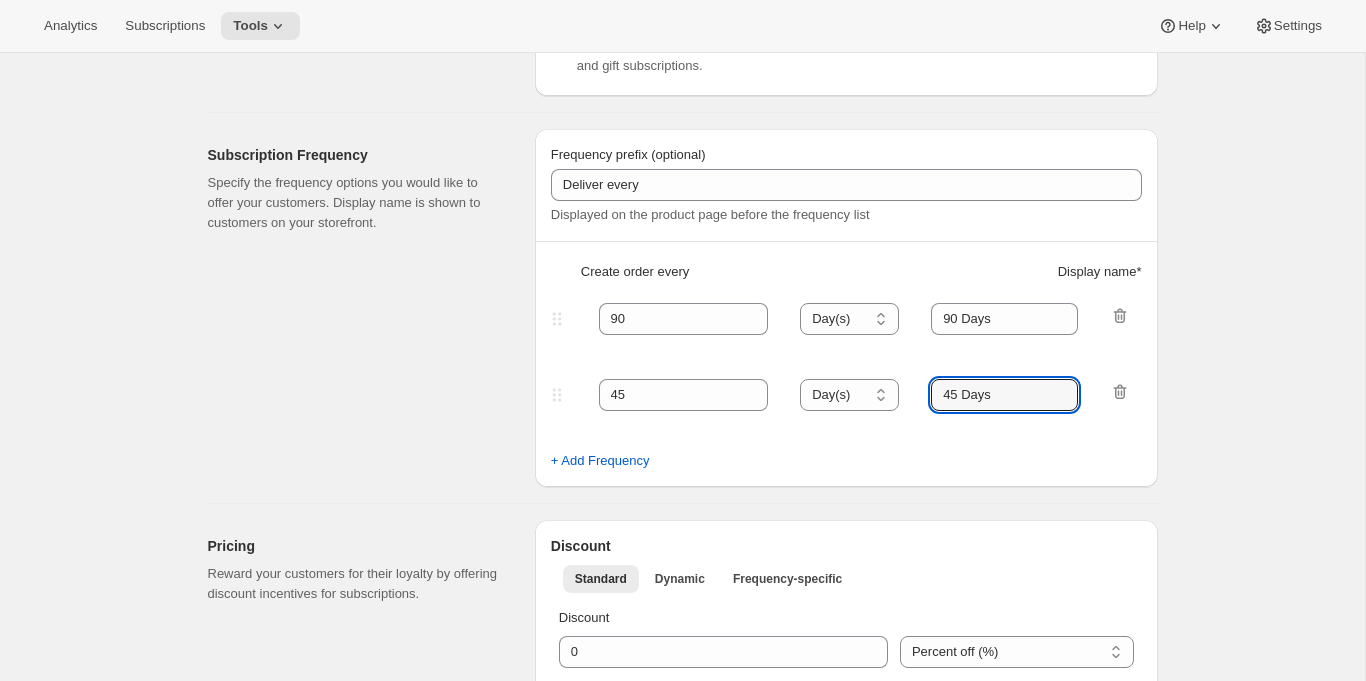 type on "45 Days" 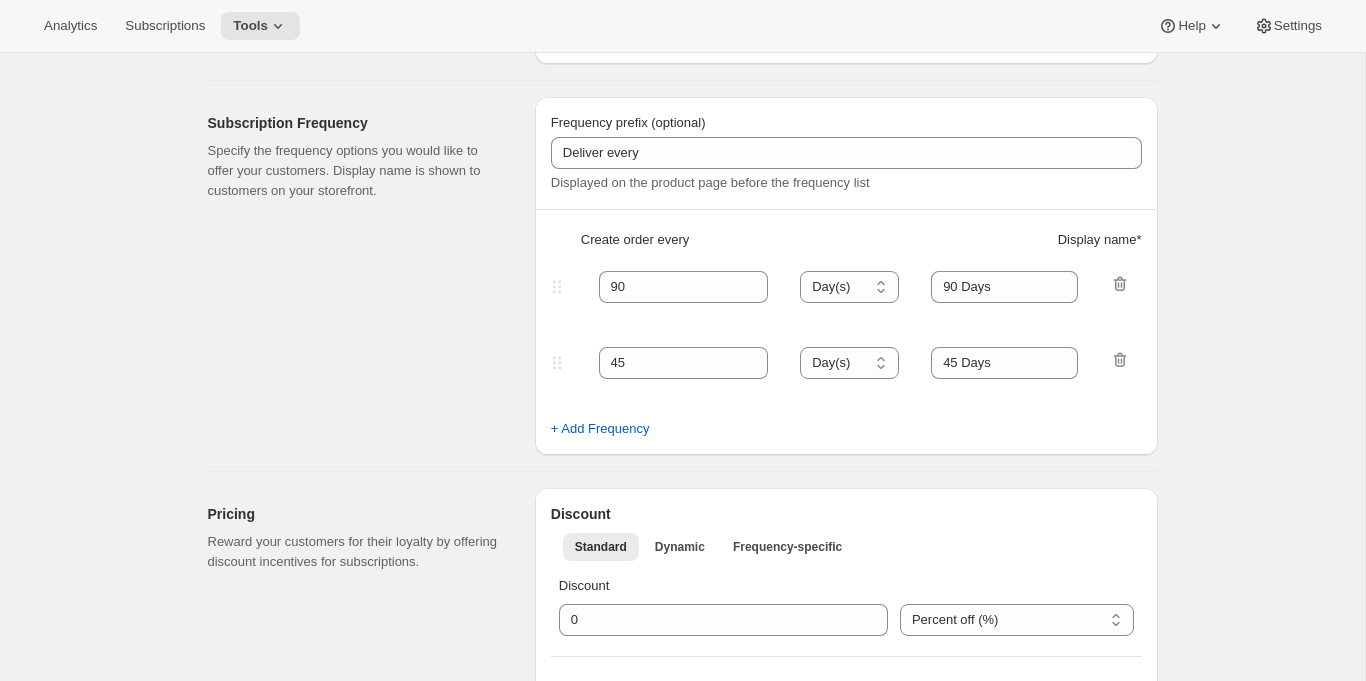 scroll, scrollTop: 513, scrollLeft: 0, axis: vertical 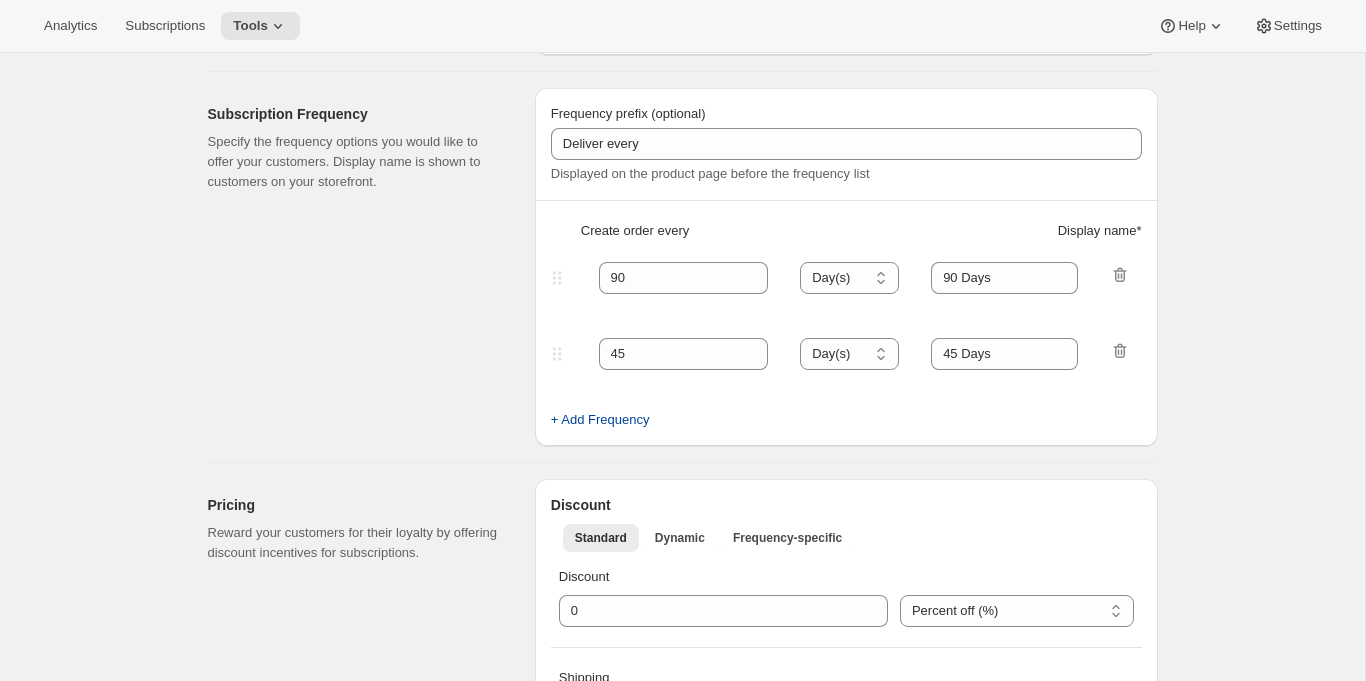 click on "+ Add Frequency" at bounding box center [600, 420] 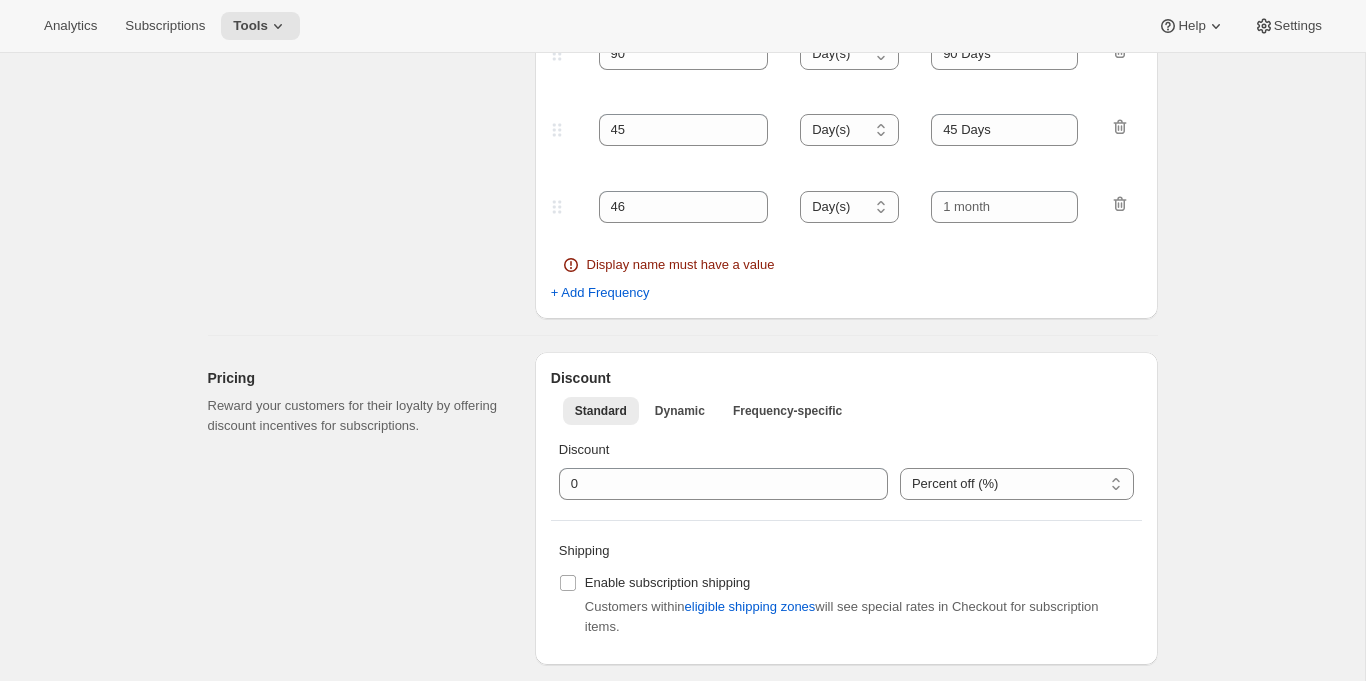 scroll, scrollTop: 749, scrollLeft: 0, axis: vertical 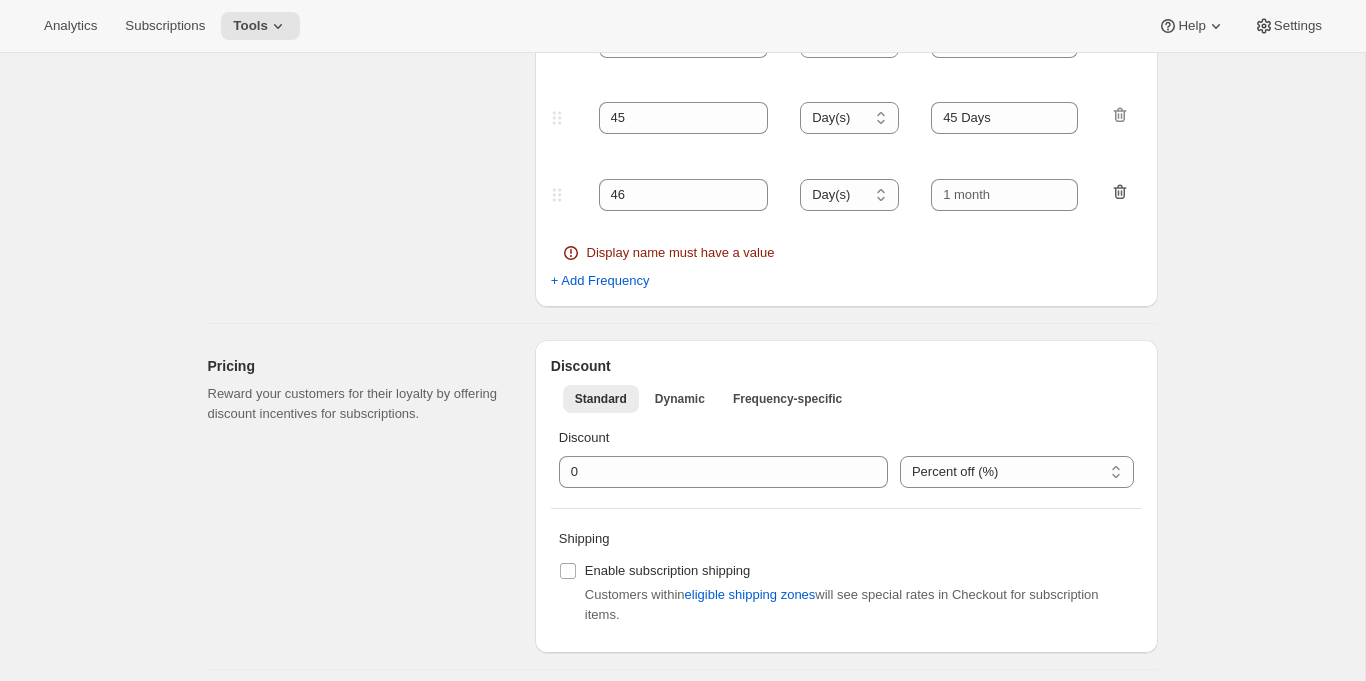 click 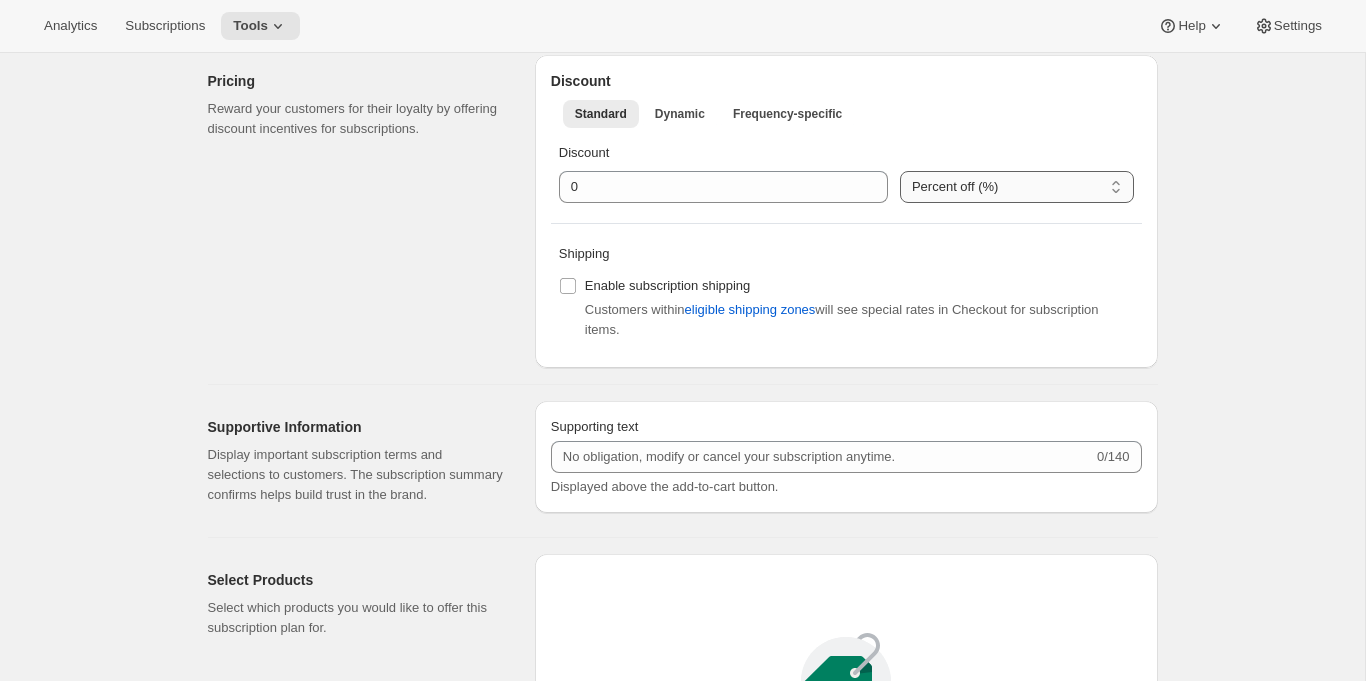 scroll, scrollTop: 906, scrollLeft: 0, axis: vertical 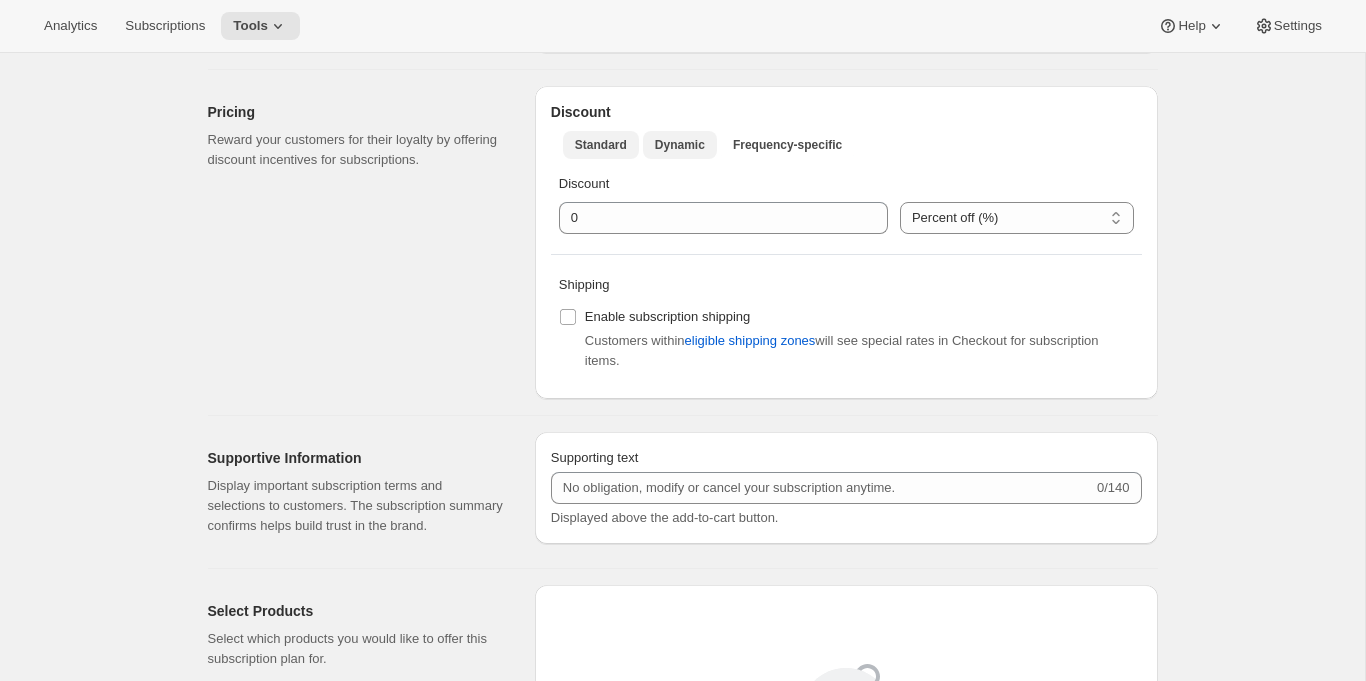 click on "Dynamic" at bounding box center [680, 145] 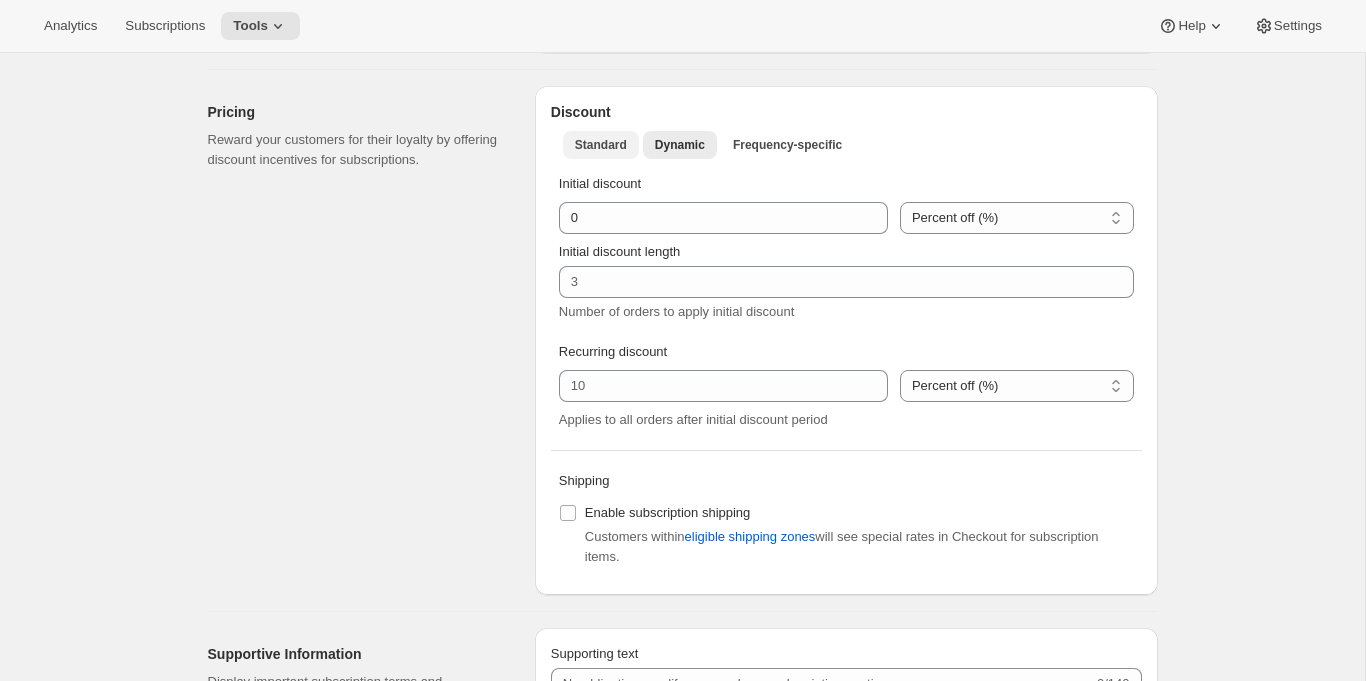click on "Standard" at bounding box center (601, 145) 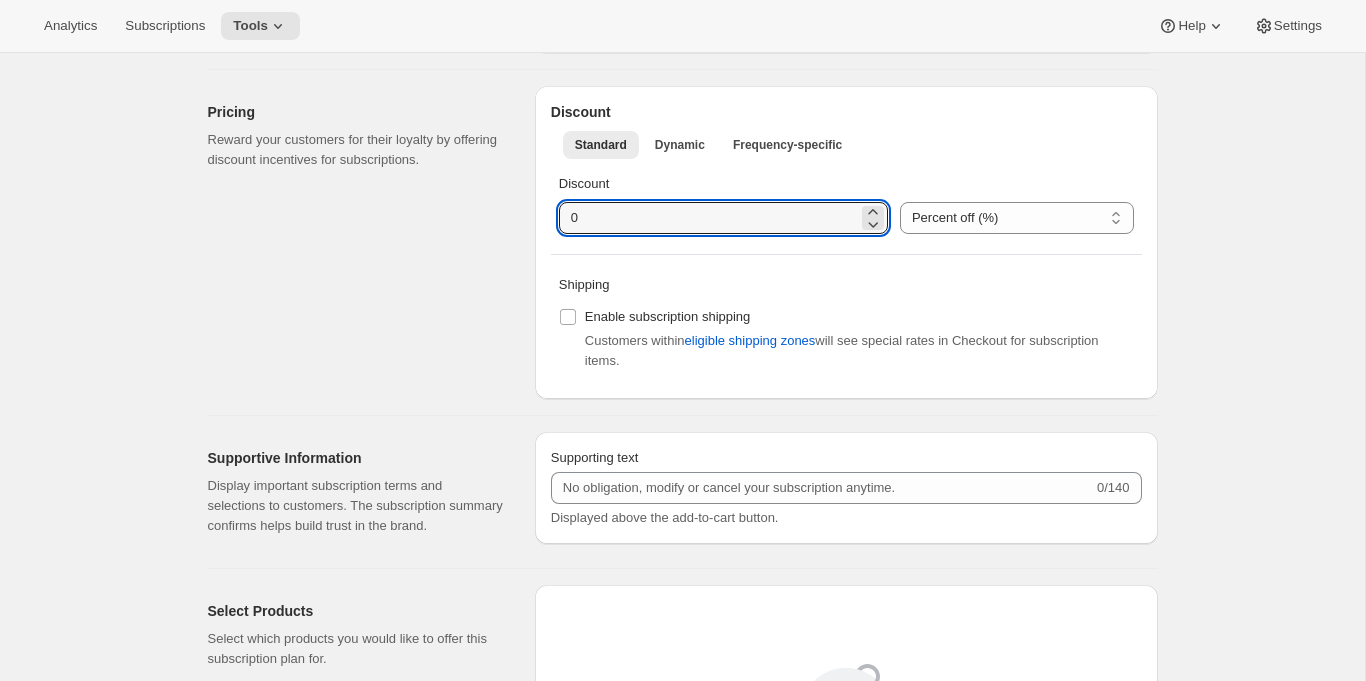 drag, startPoint x: 587, startPoint y: 223, endPoint x: 532, endPoint y: 223, distance: 55 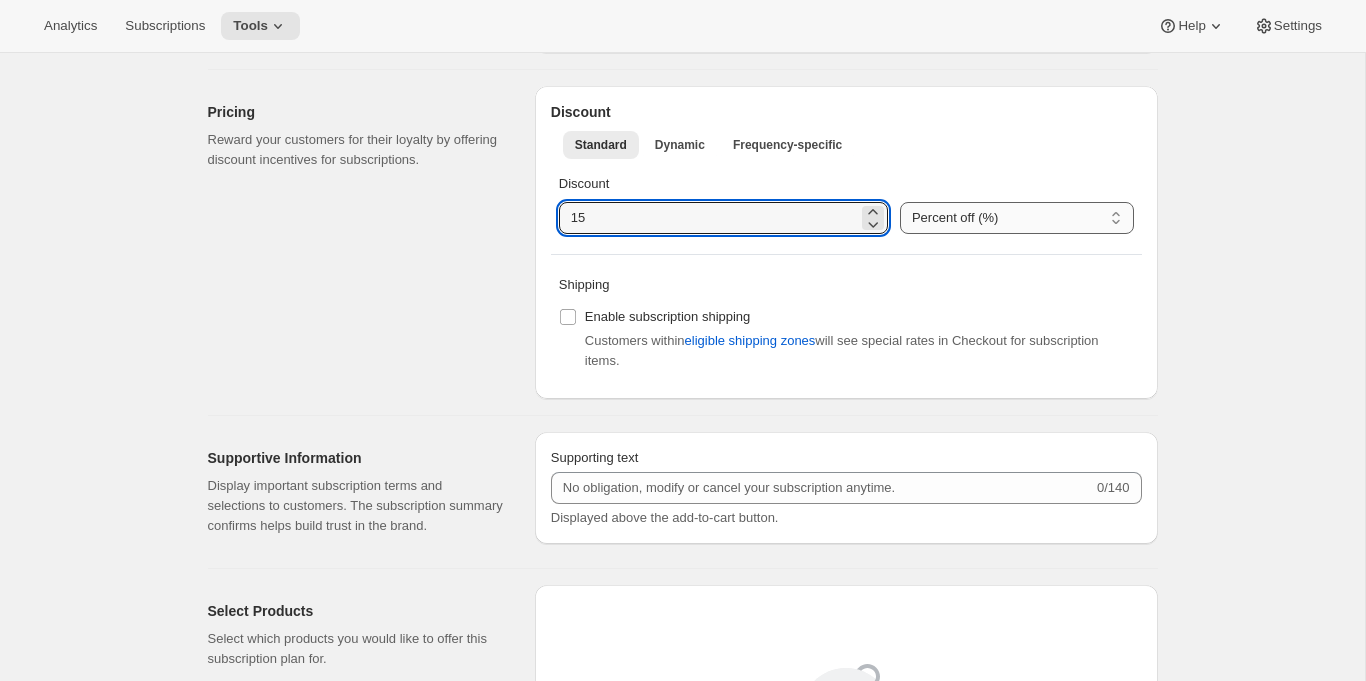 type on "15" 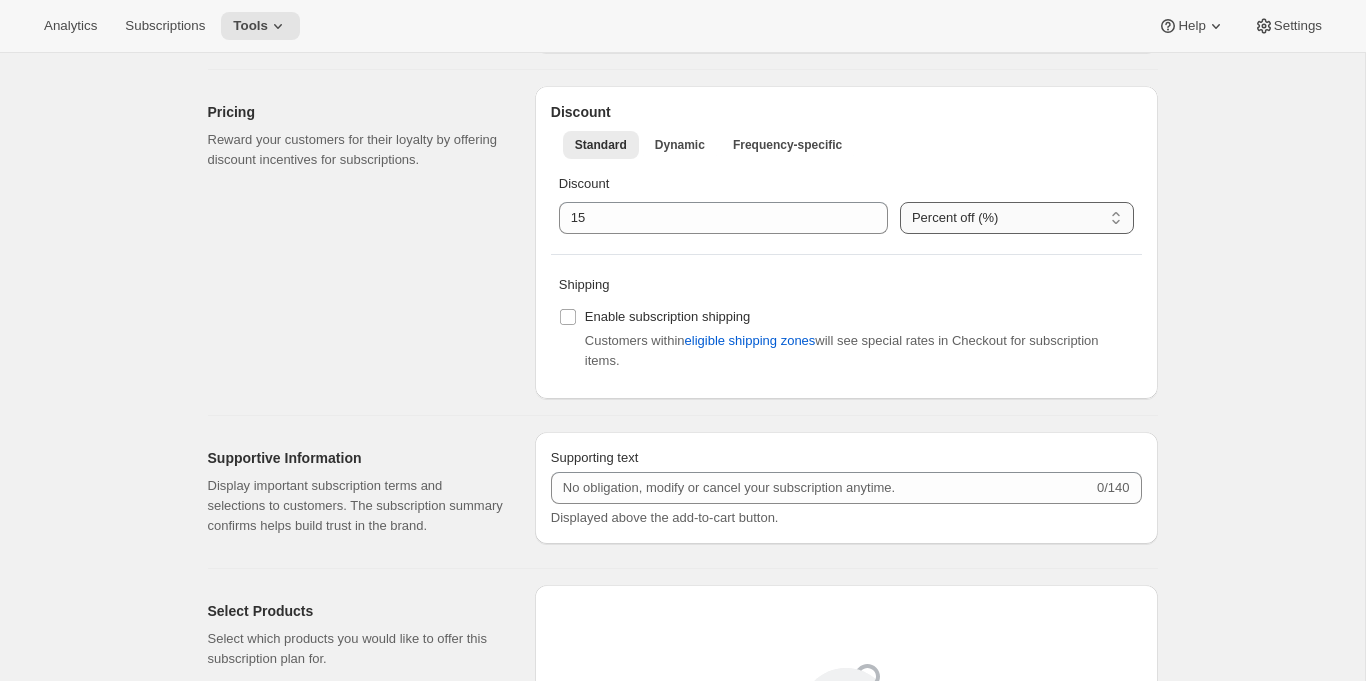 select on "FIXED_AMOUNT" 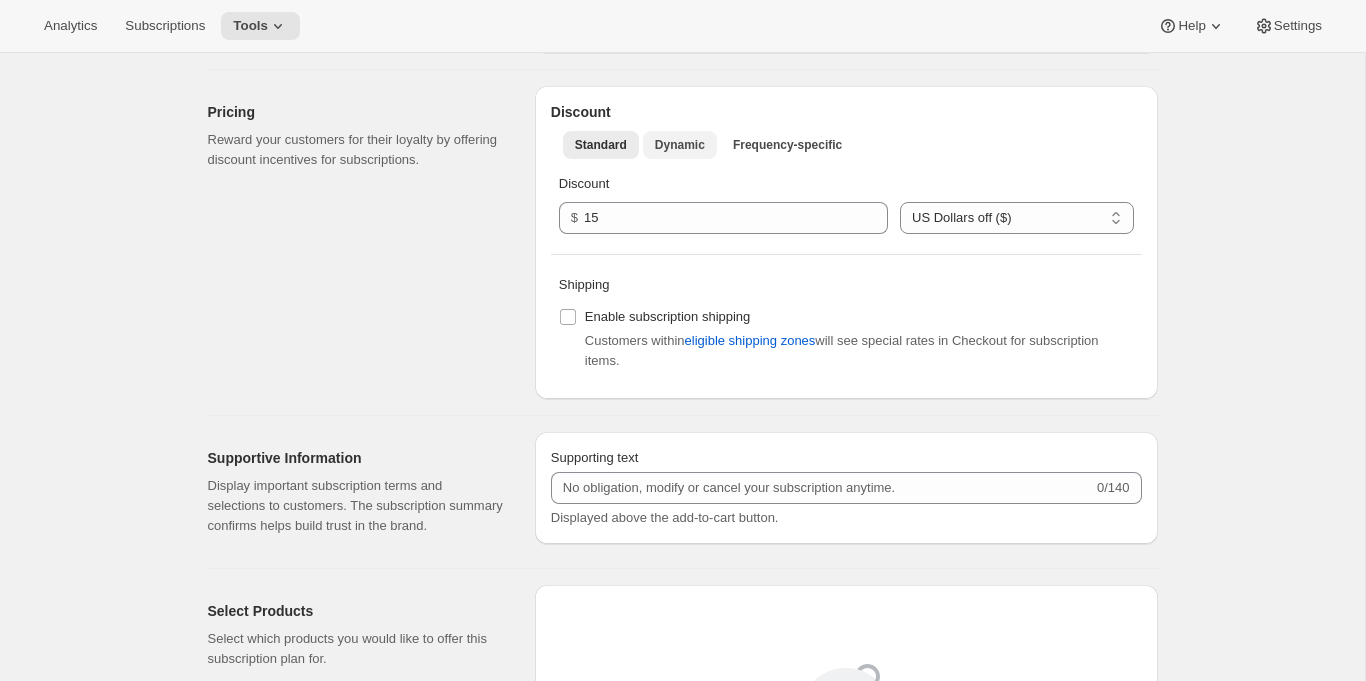click on "Dynamic" at bounding box center (680, 145) 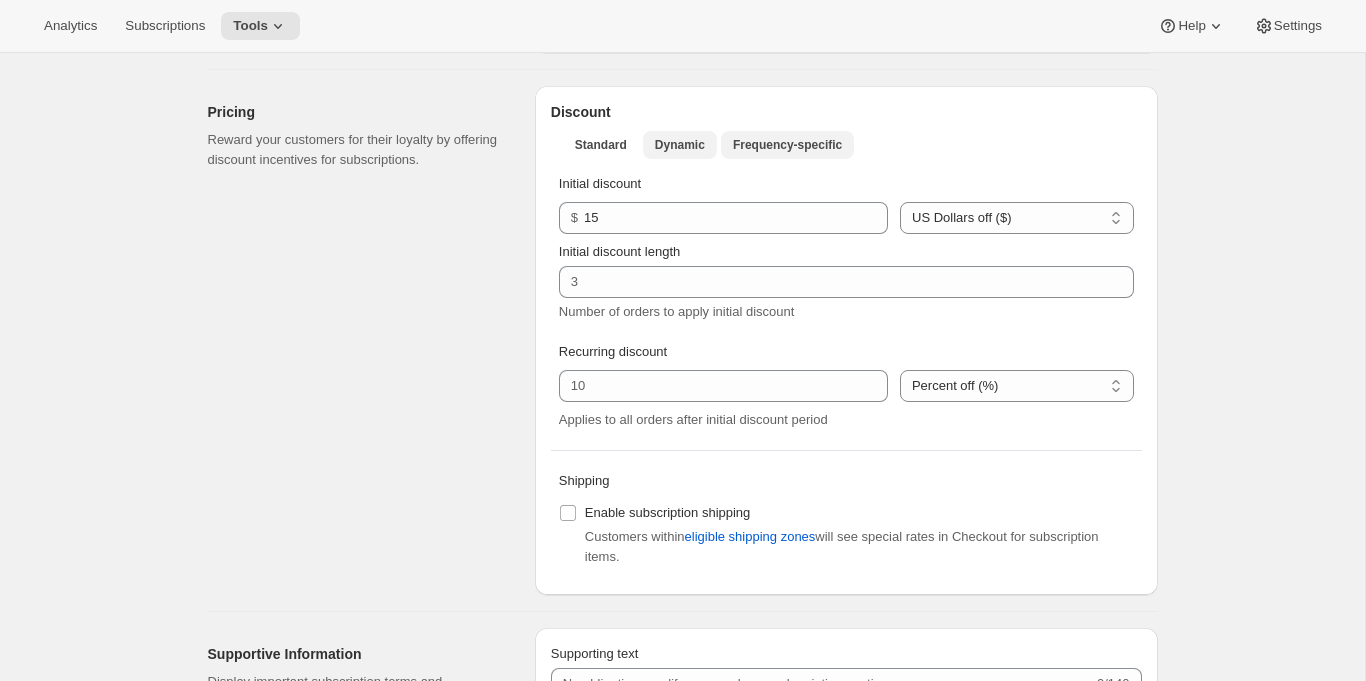 click on "Frequency-specific" at bounding box center [787, 145] 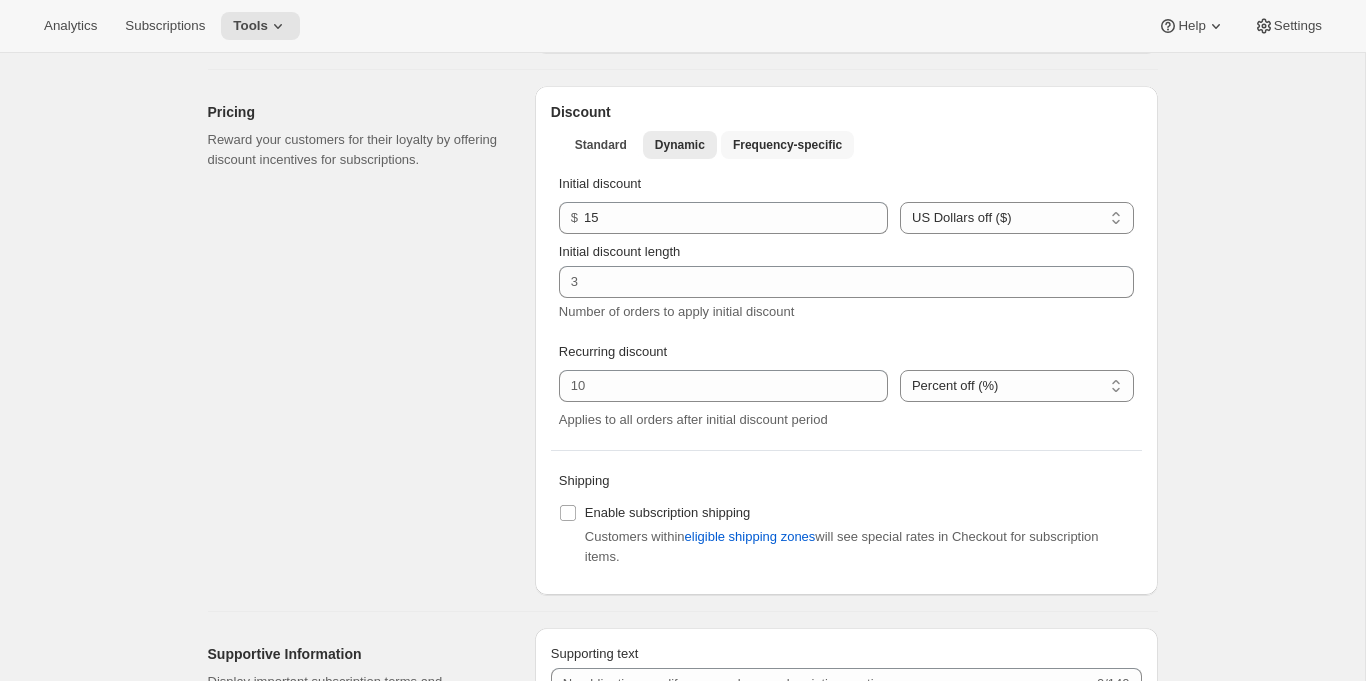 select on "FIXED_AMOUNT" 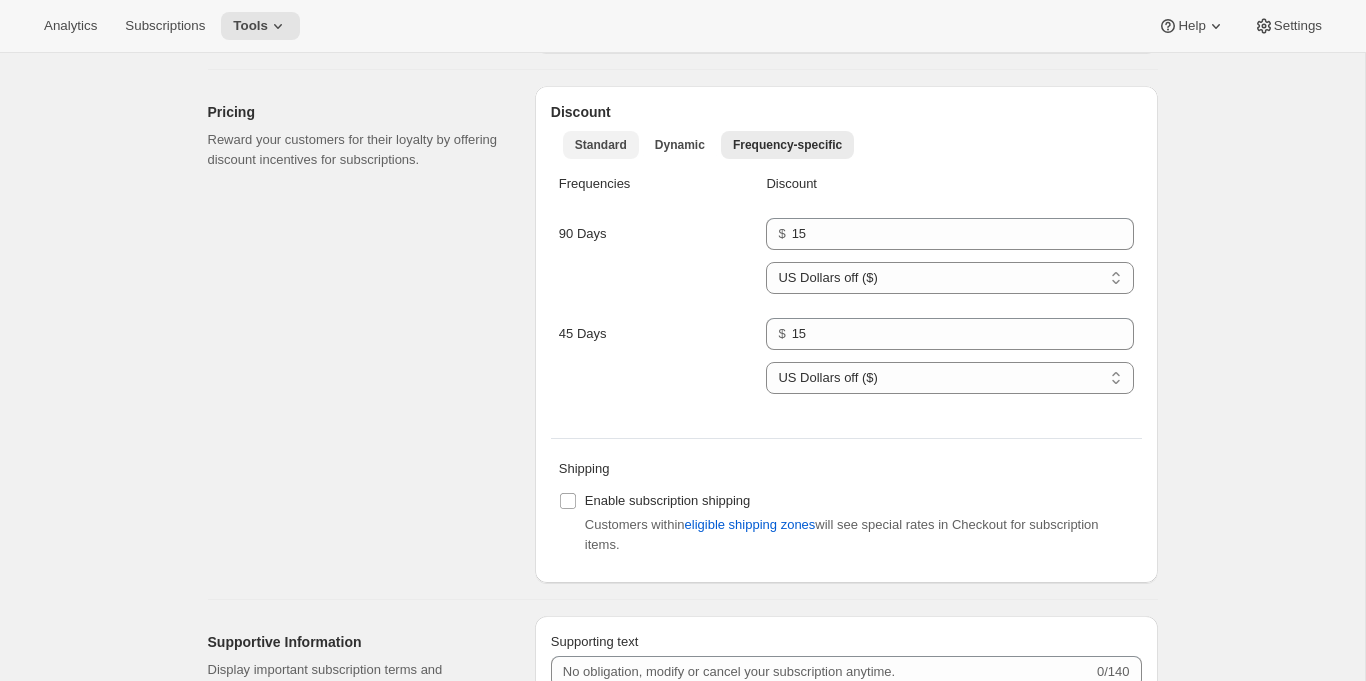 click on "Standard" at bounding box center [601, 145] 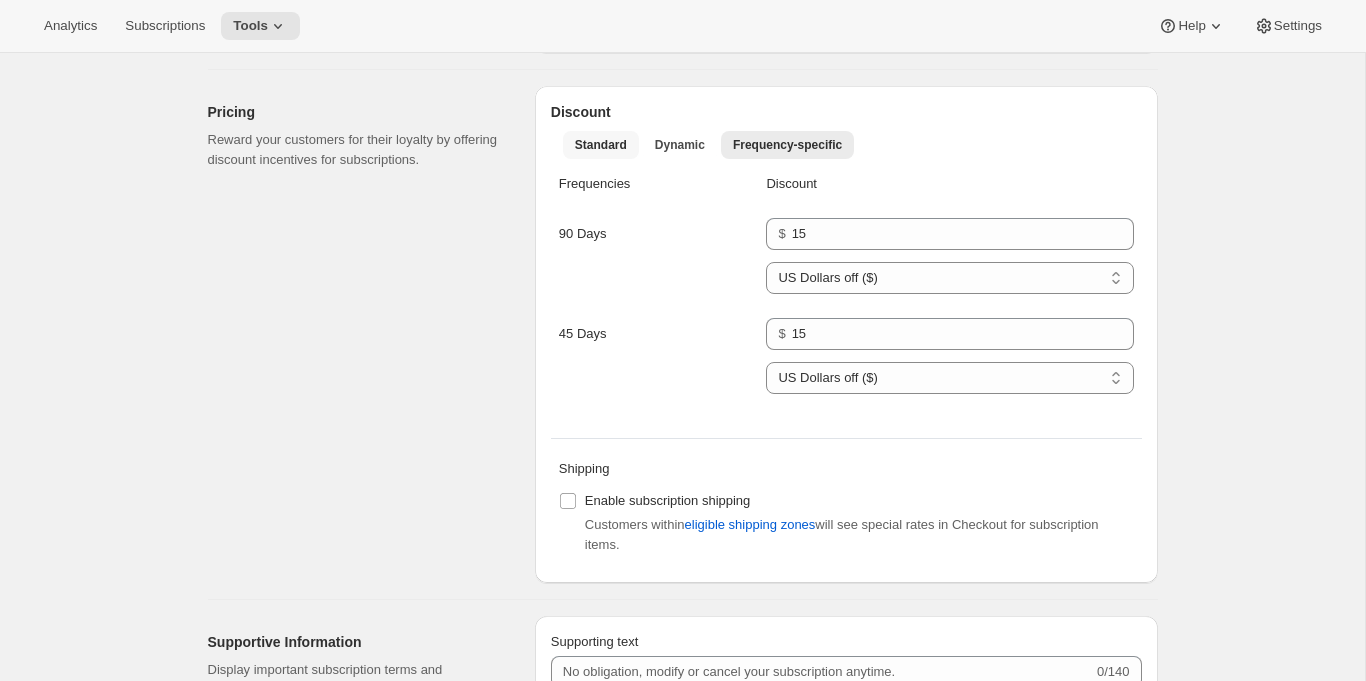 select on "FIXED_AMOUNT" 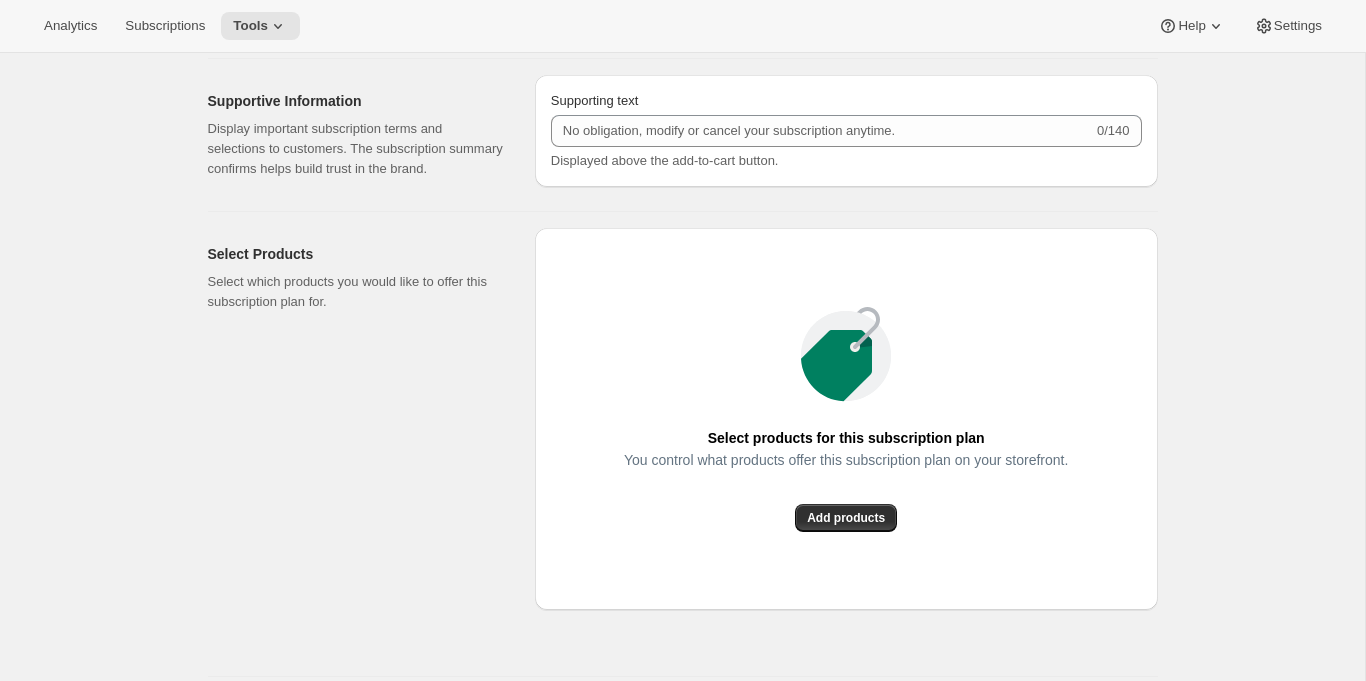 scroll, scrollTop: 1358, scrollLeft: 0, axis: vertical 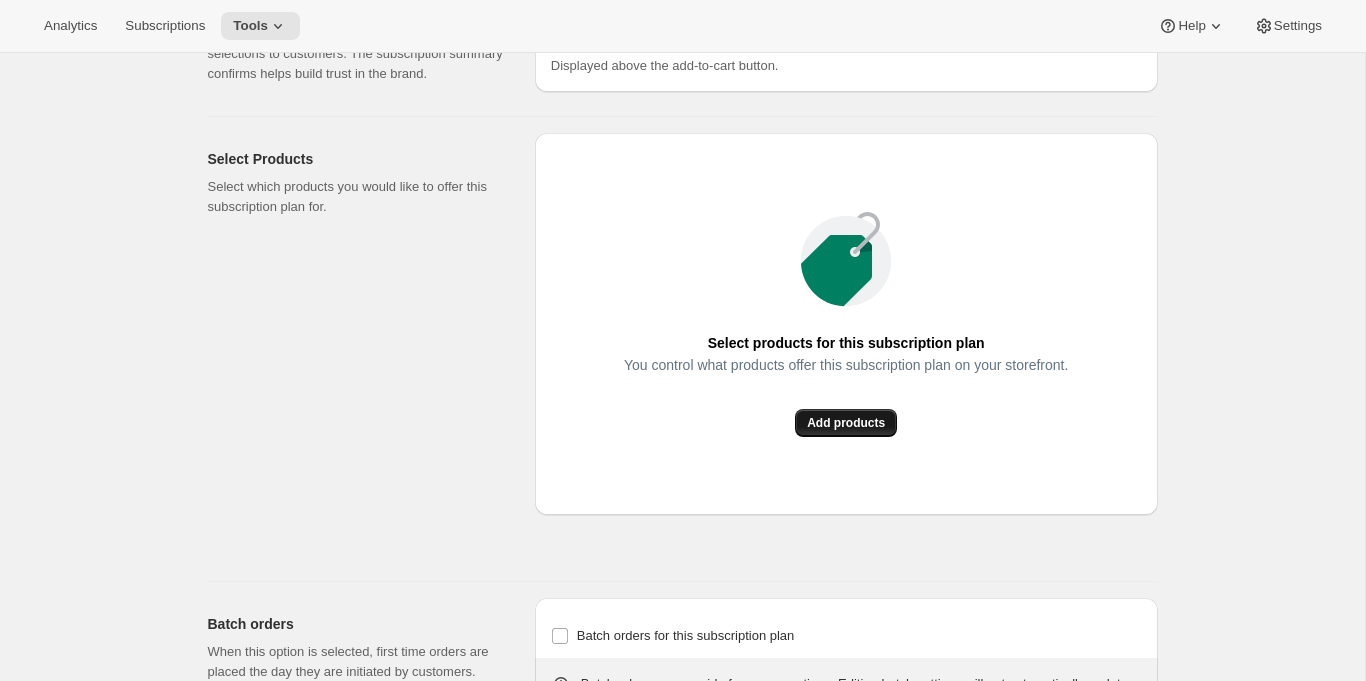 click on "Add products" at bounding box center (846, 423) 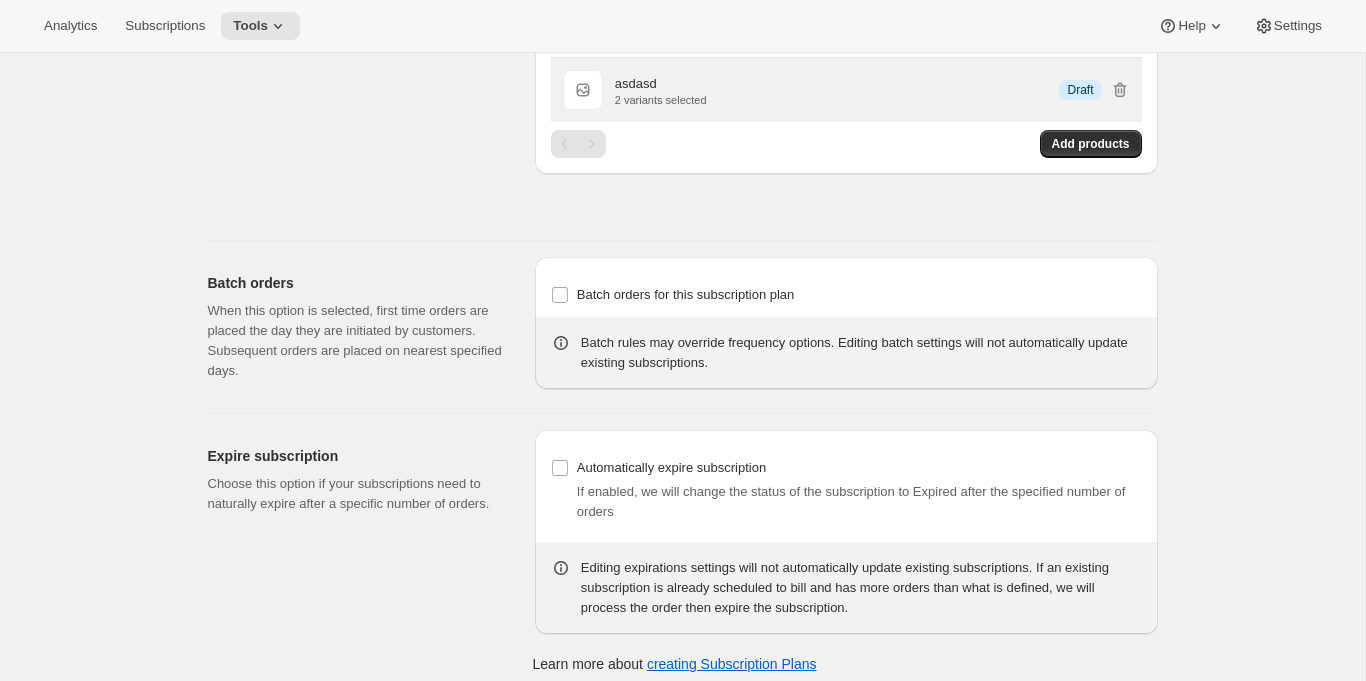 scroll, scrollTop: 1689, scrollLeft: 0, axis: vertical 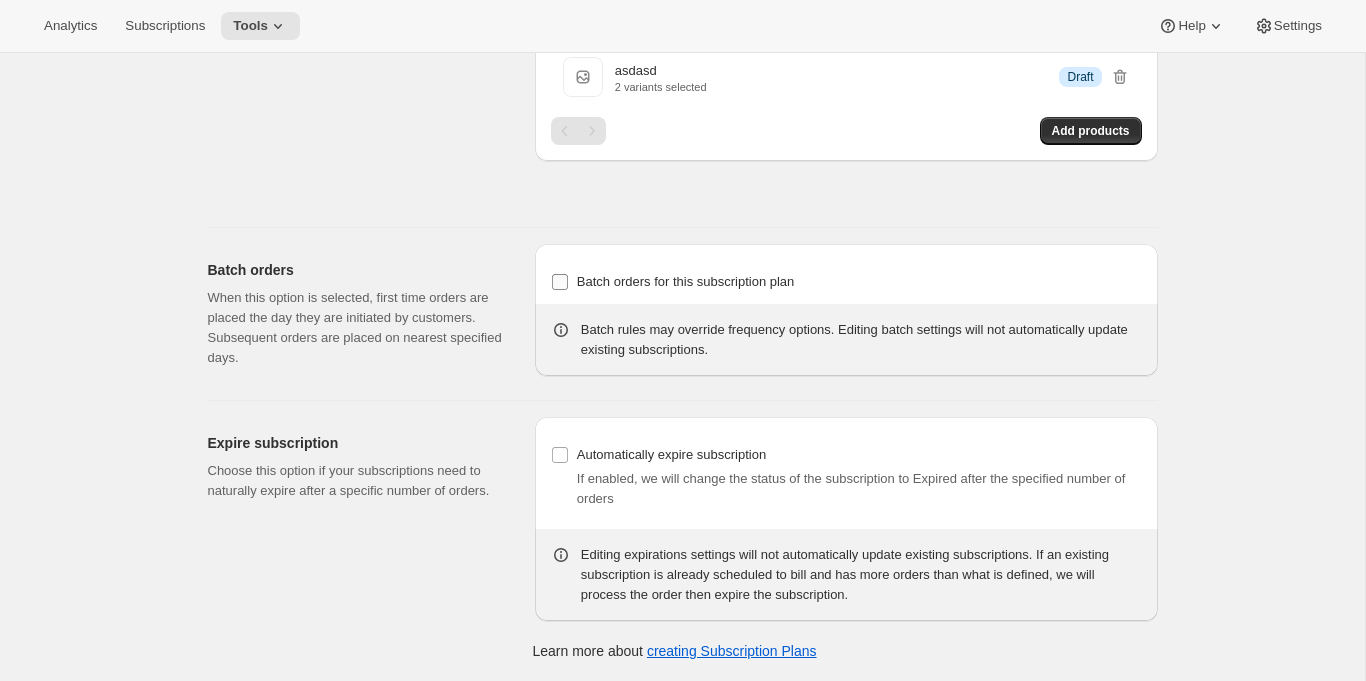 click on "Batch orders for this subscription plan" at bounding box center (686, 281) 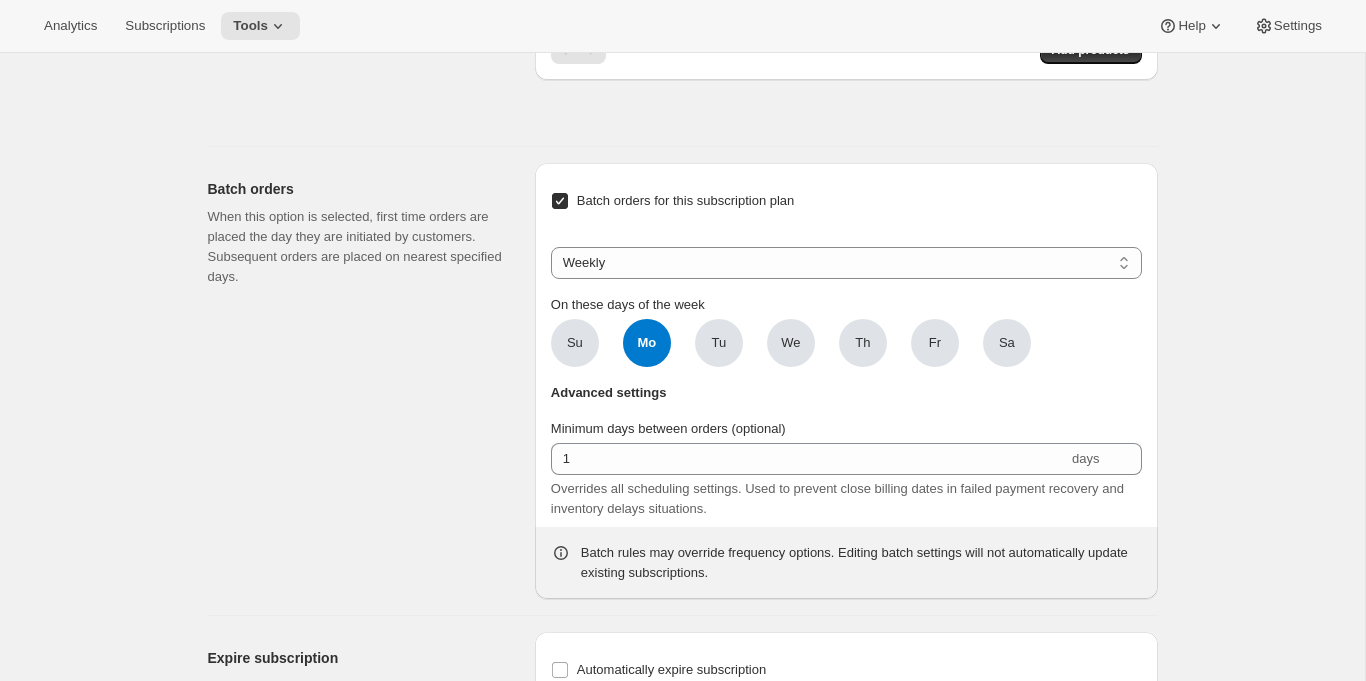 scroll, scrollTop: 1767, scrollLeft: 0, axis: vertical 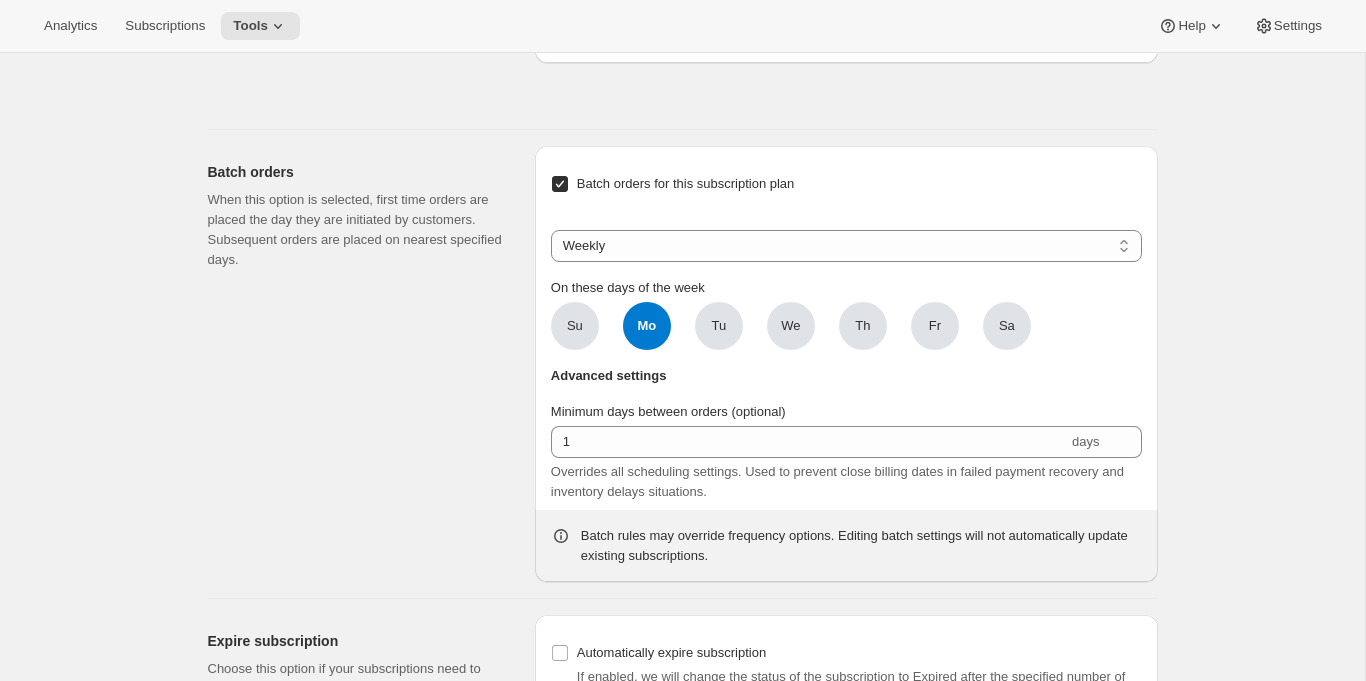 click on "Batch orders for this subscription plan" at bounding box center [686, 183] 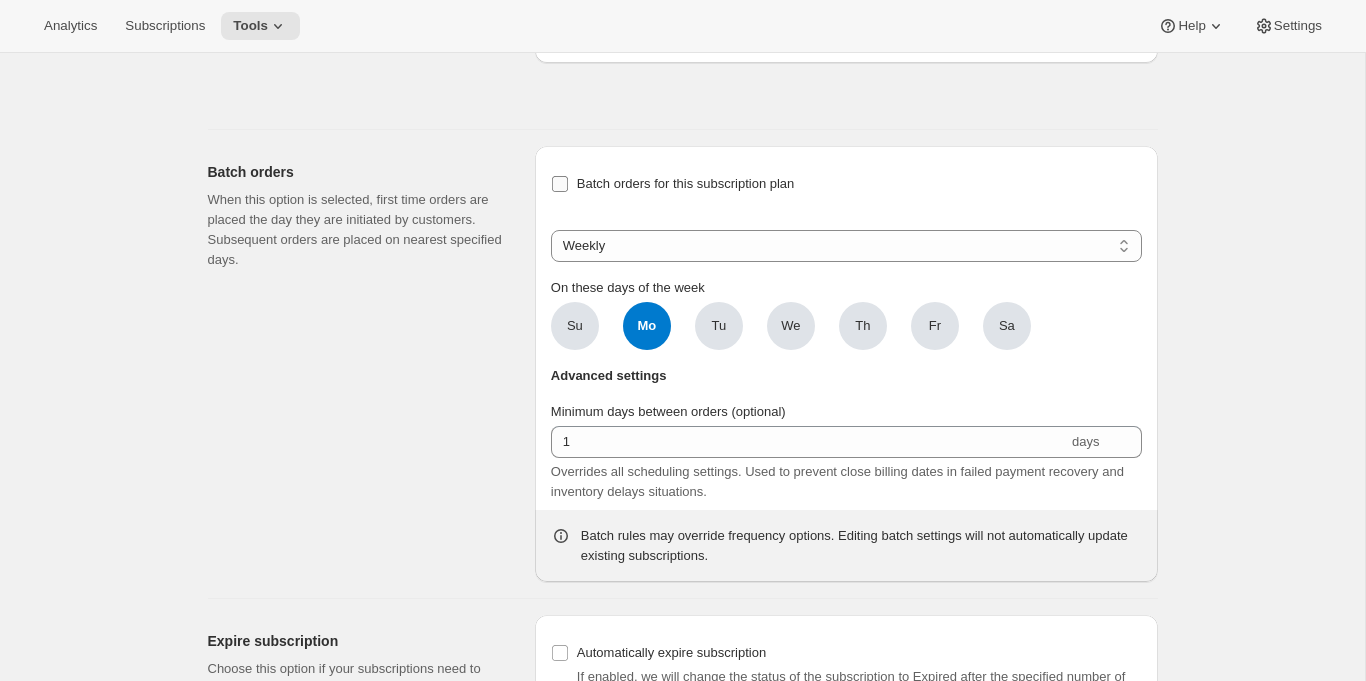 checkbox on "false" 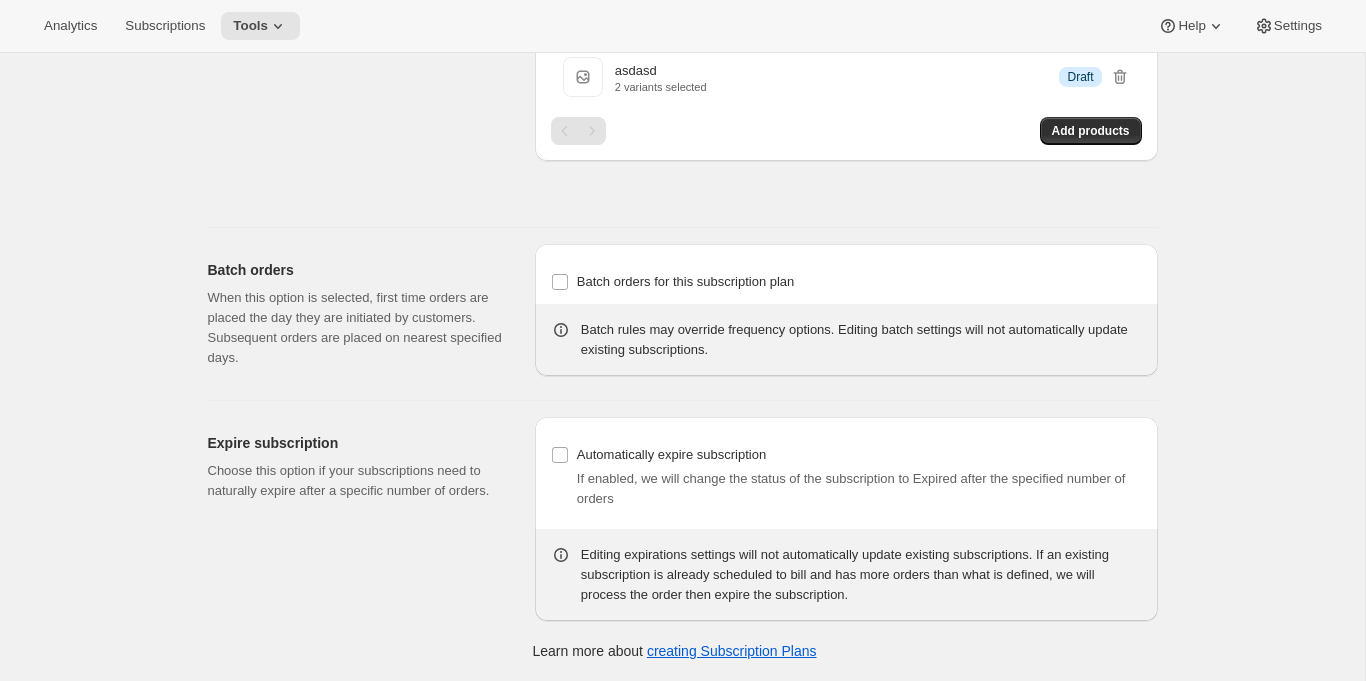 scroll, scrollTop: 1689, scrollLeft: 0, axis: vertical 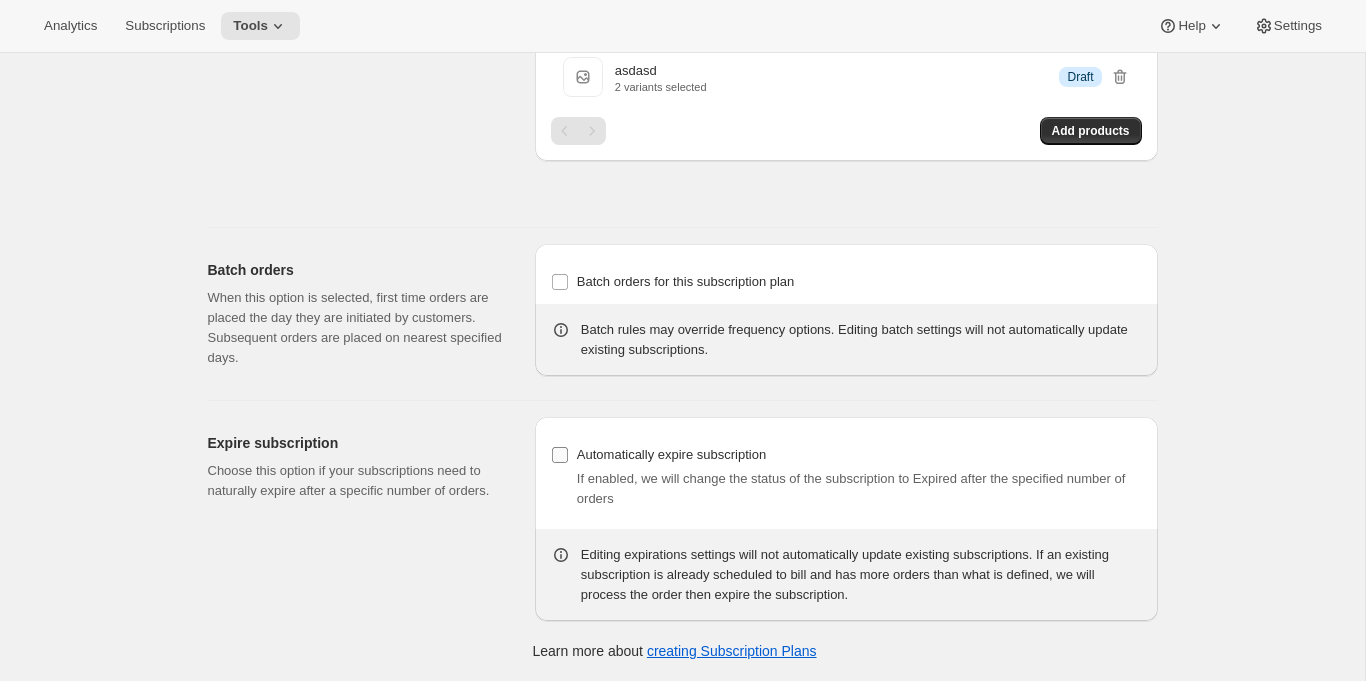 click on "Automatically expire subscription" at bounding box center (671, 454) 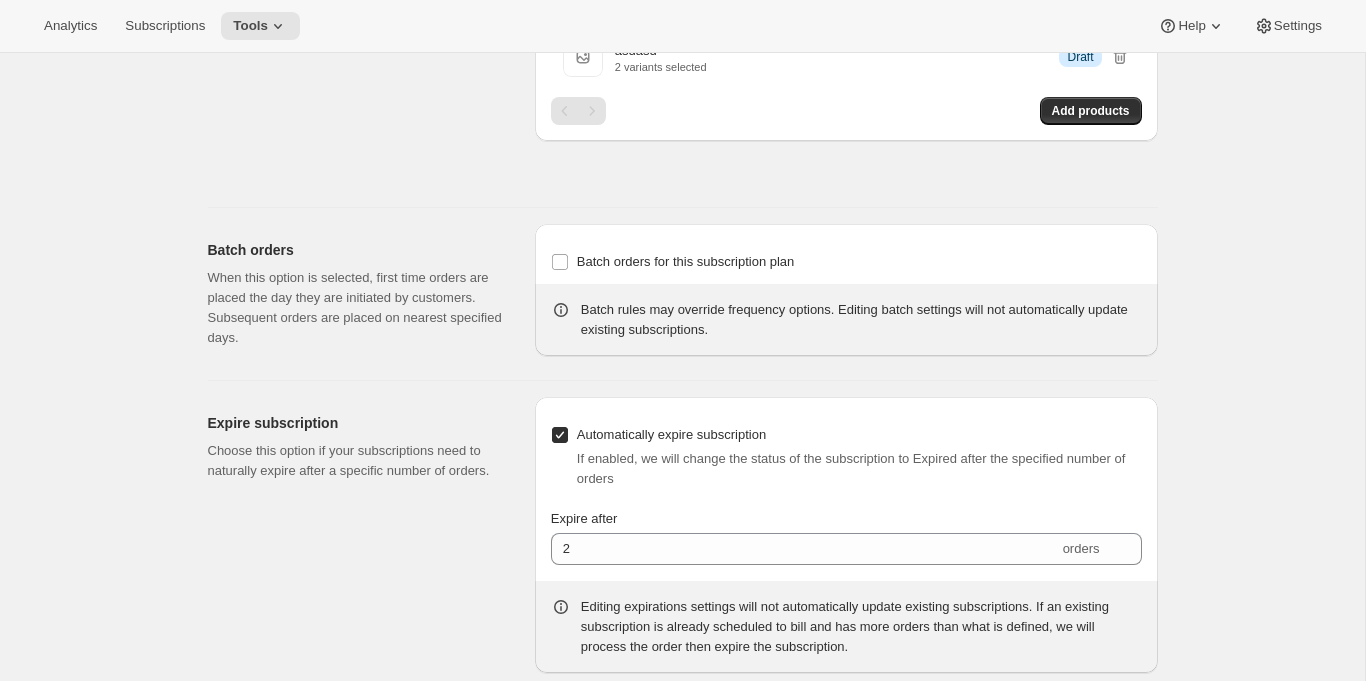 click on "Automatically expire subscription" at bounding box center [671, 434] 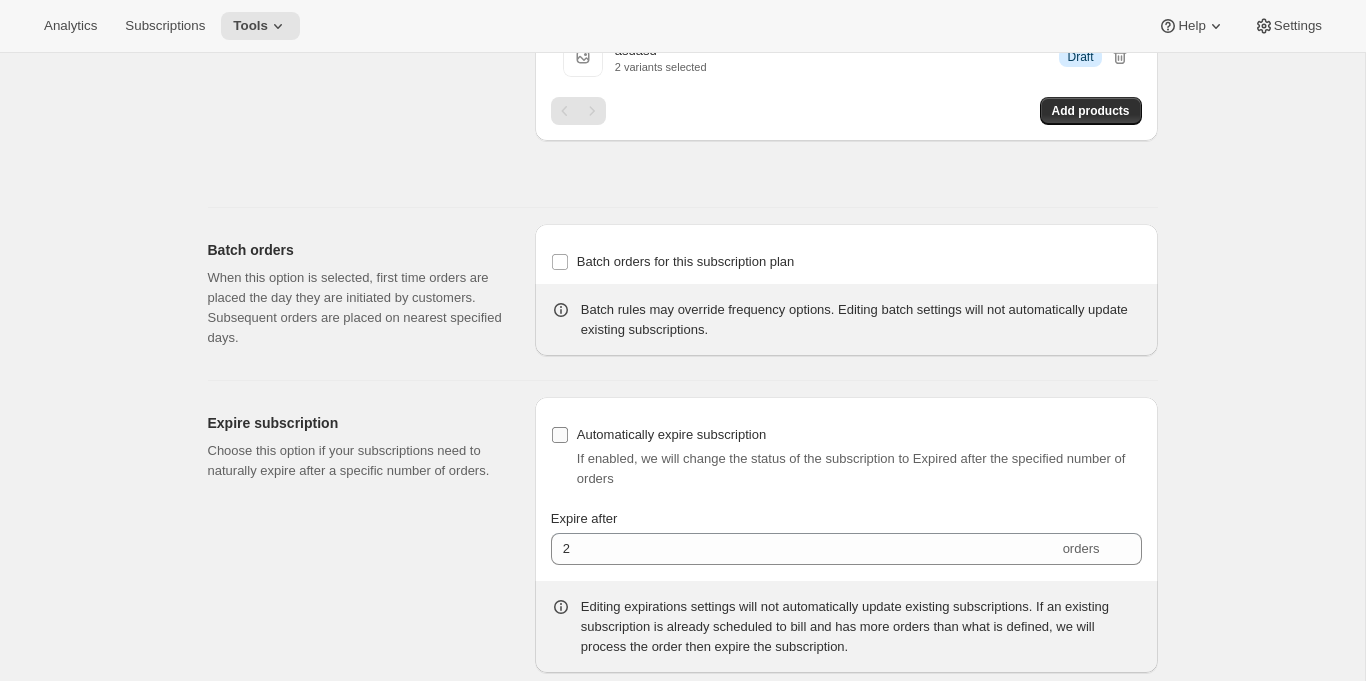 checkbox on "false" 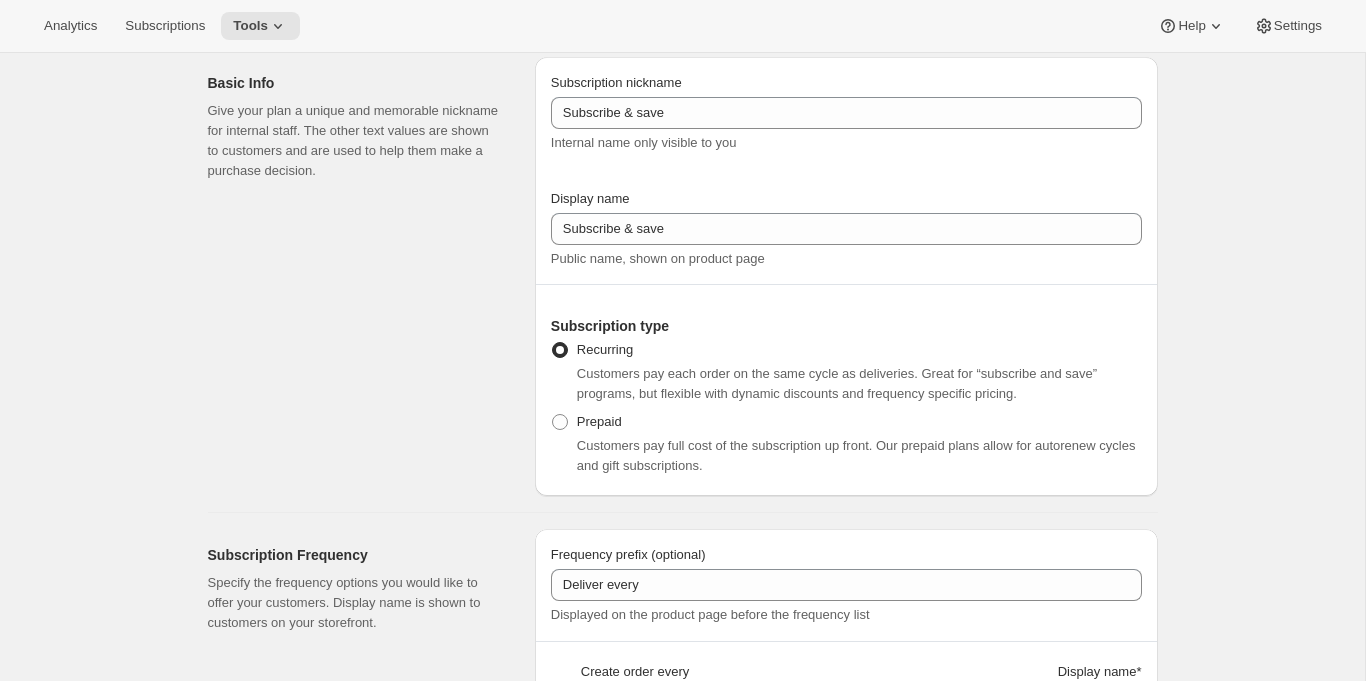scroll, scrollTop: 86, scrollLeft: 0, axis: vertical 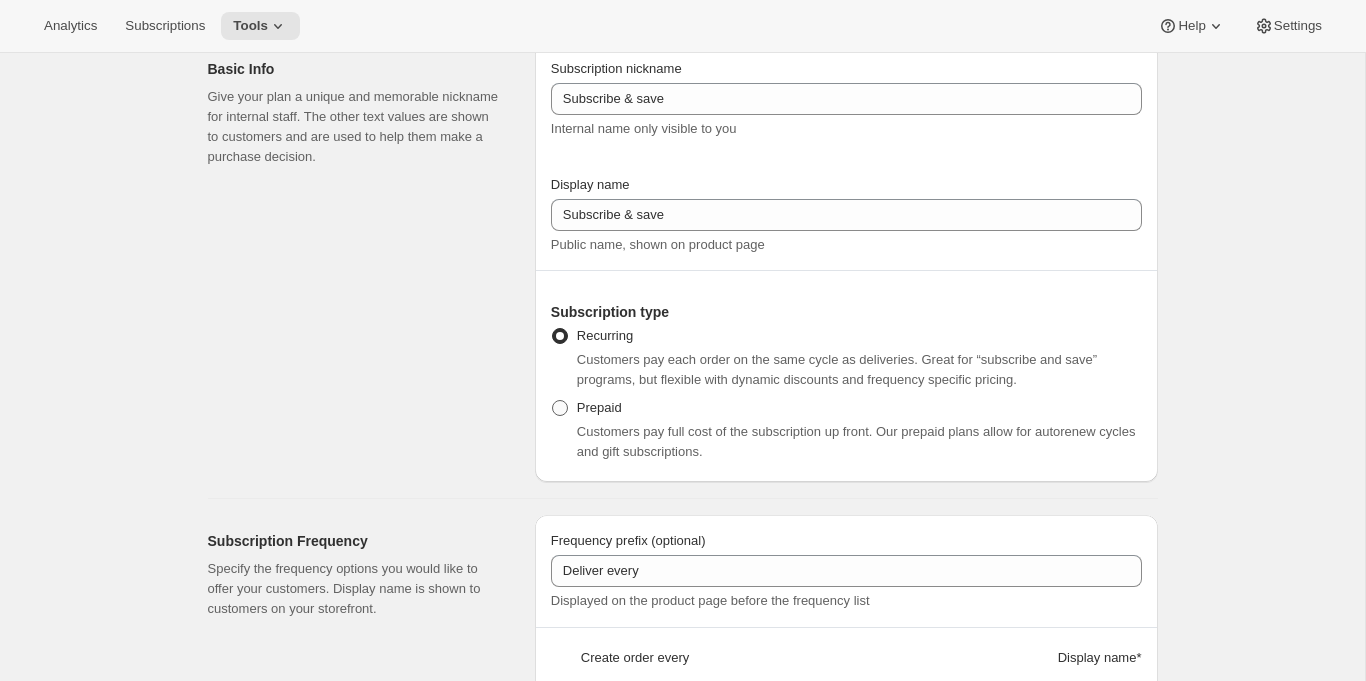 click on "Prepaid" at bounding box center (599, 407) 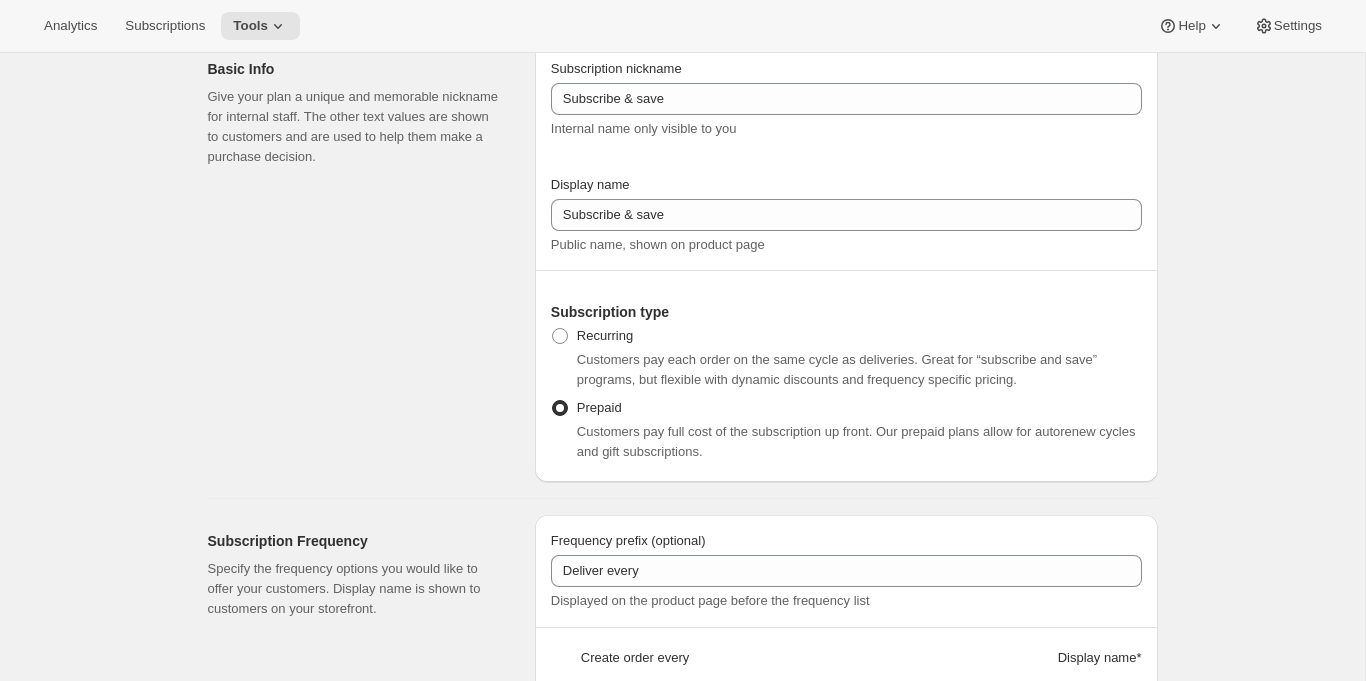 select on "MONTH" 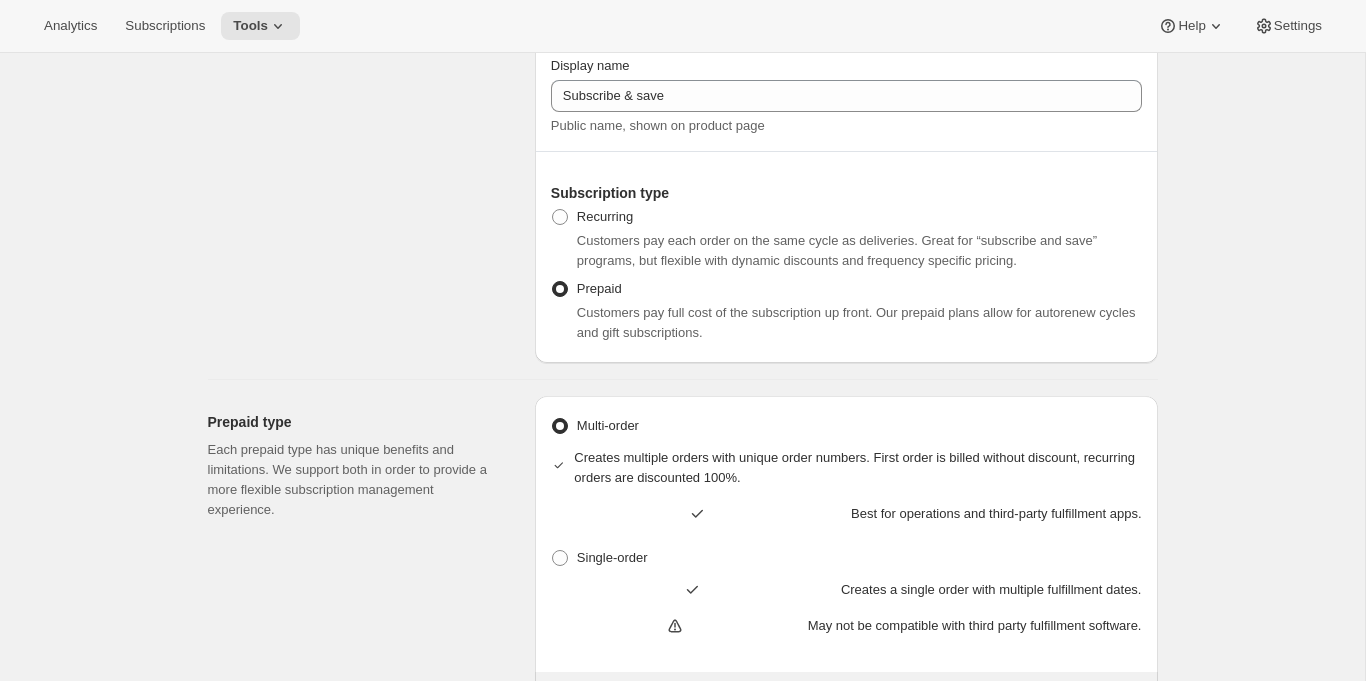 scroll, scrollTop: 206, scrollLeft: 0, axis: vertical 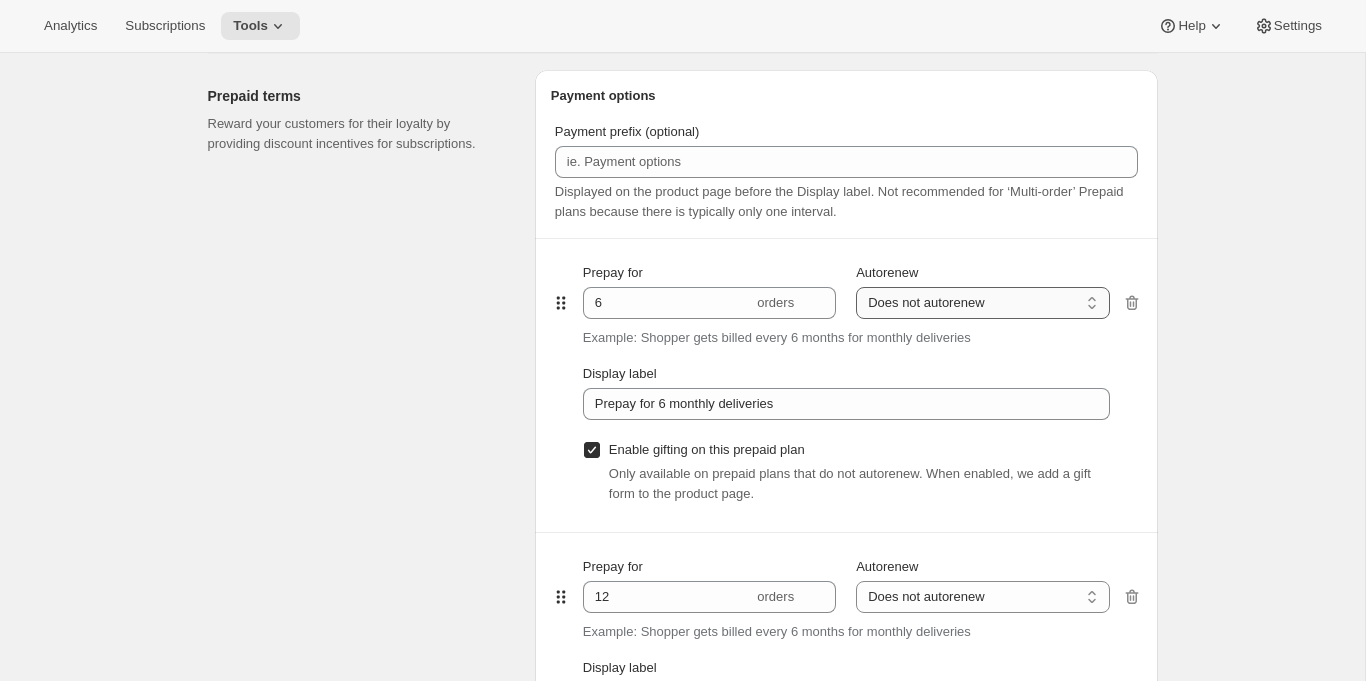click on "Does not autorenew  Renews after prepaid period" at bounding box center (982, 303) 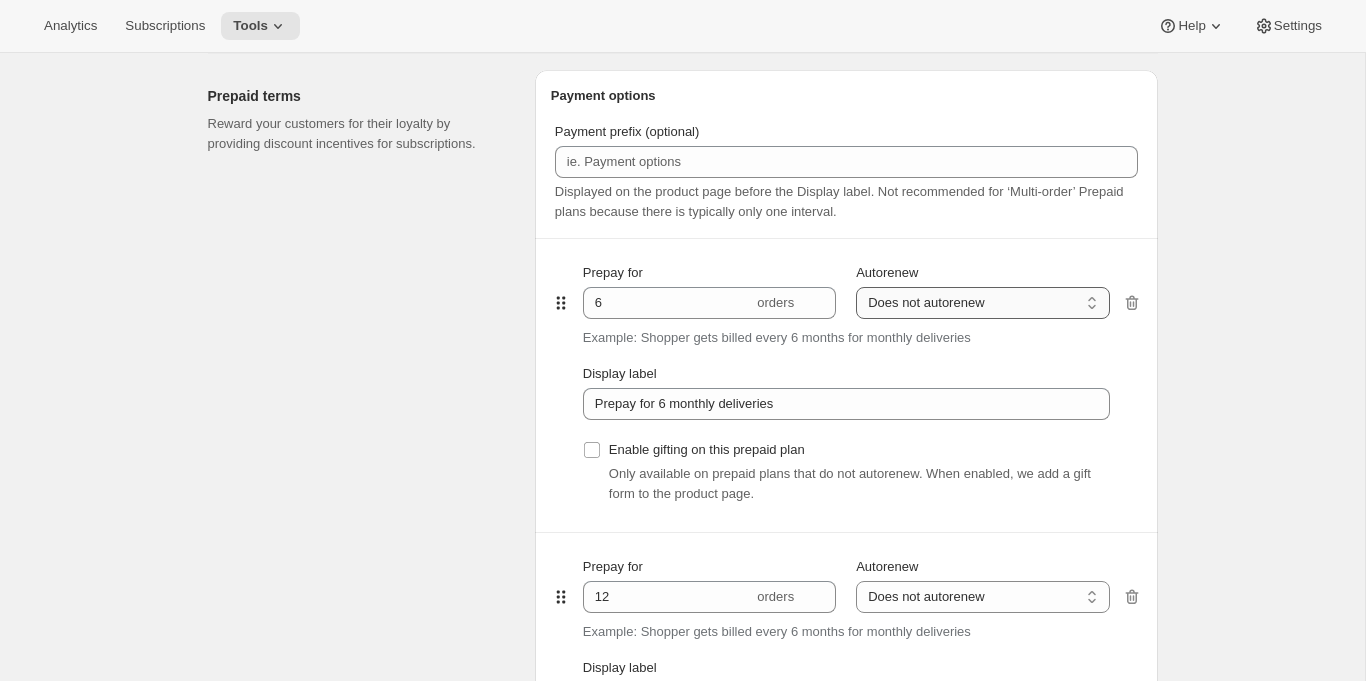 type on "Prepay for 6 monthly deliveries, Autorenews" 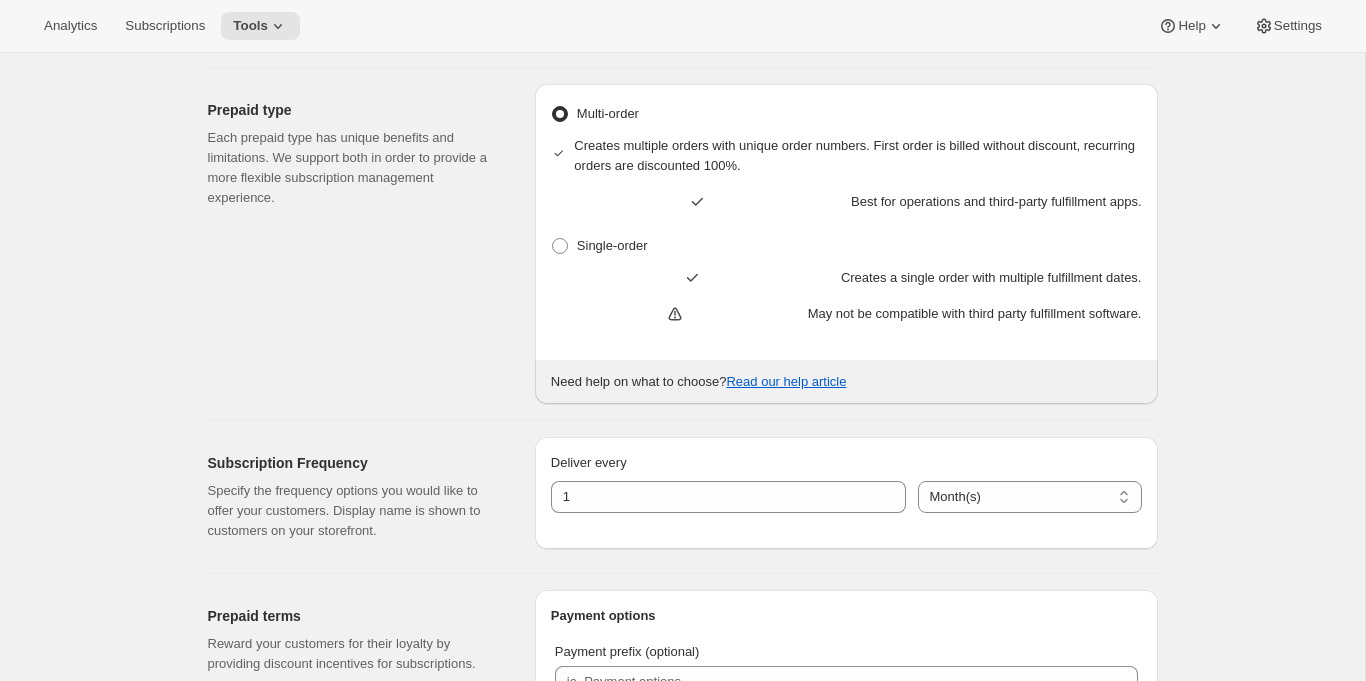 scroll, scrollTop: 0, scrollLeft: 0, axis: both 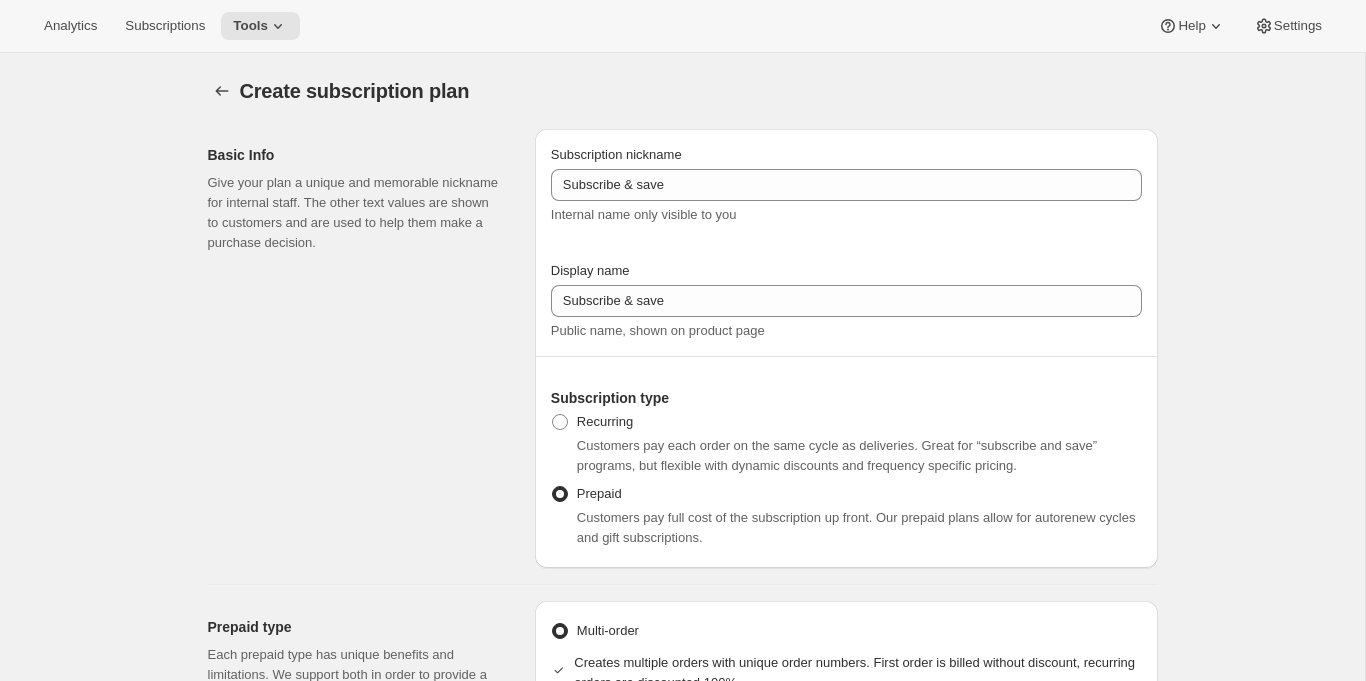 radio on "true" 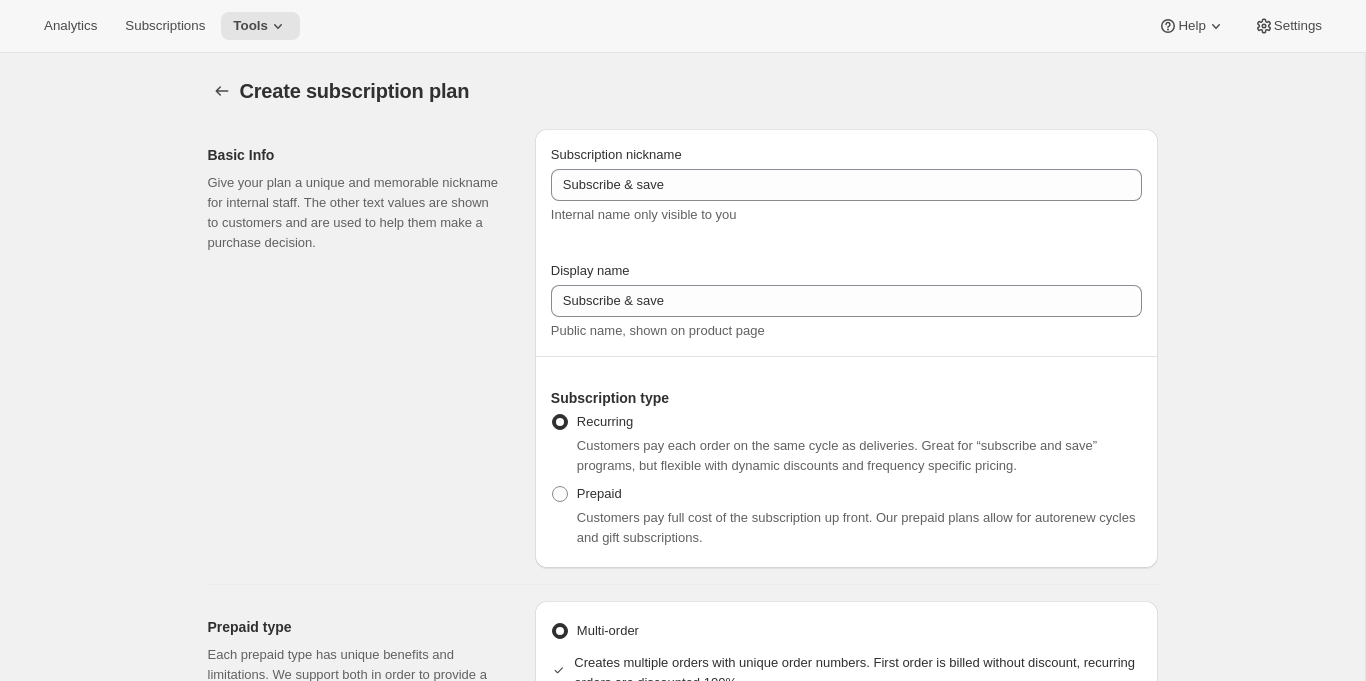 select on "WEEK" 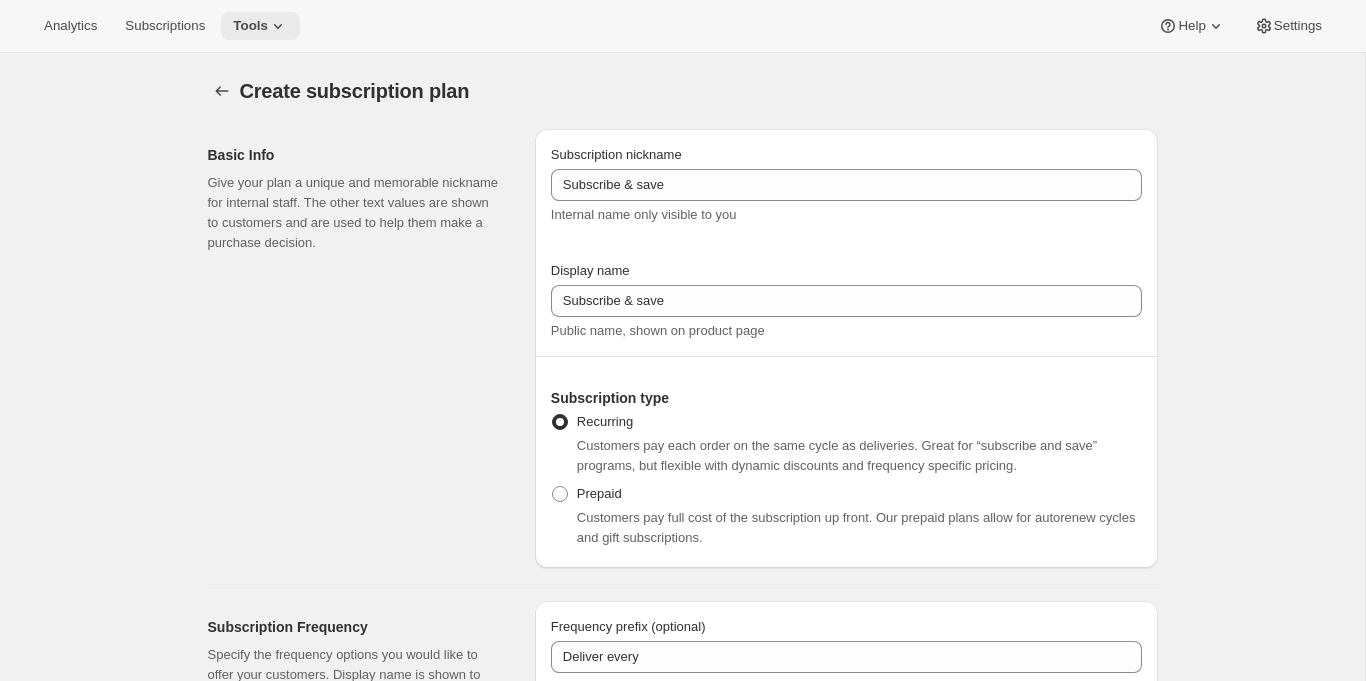 click 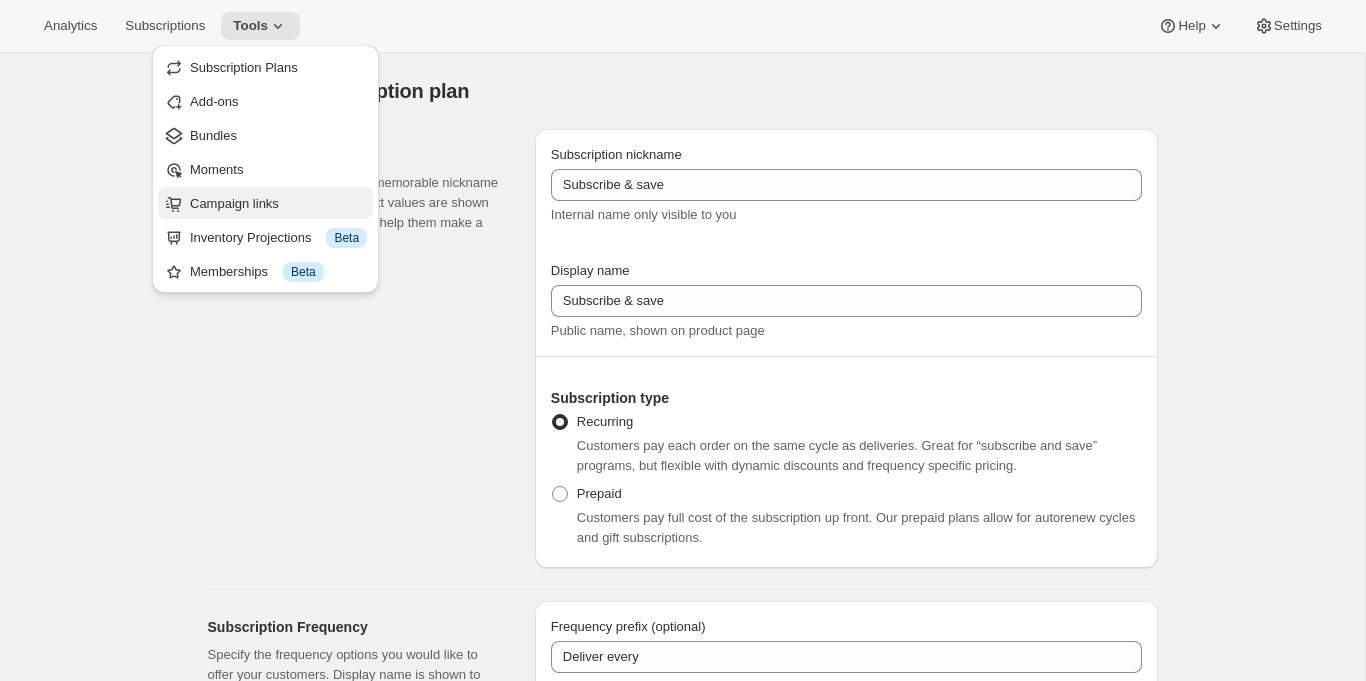 click on "Campaign links" at bounding box center [234, 203] 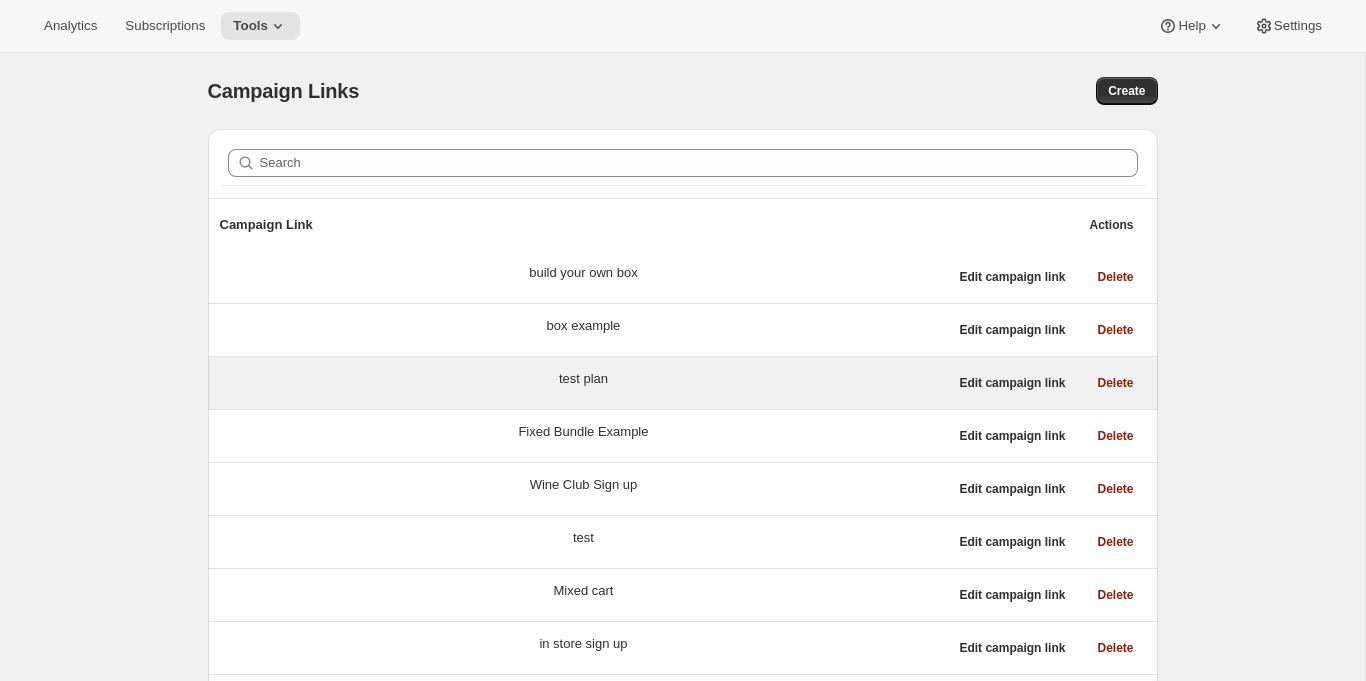 scroll, scrollTop: 44, scrollLeft: 0, axis: vertical 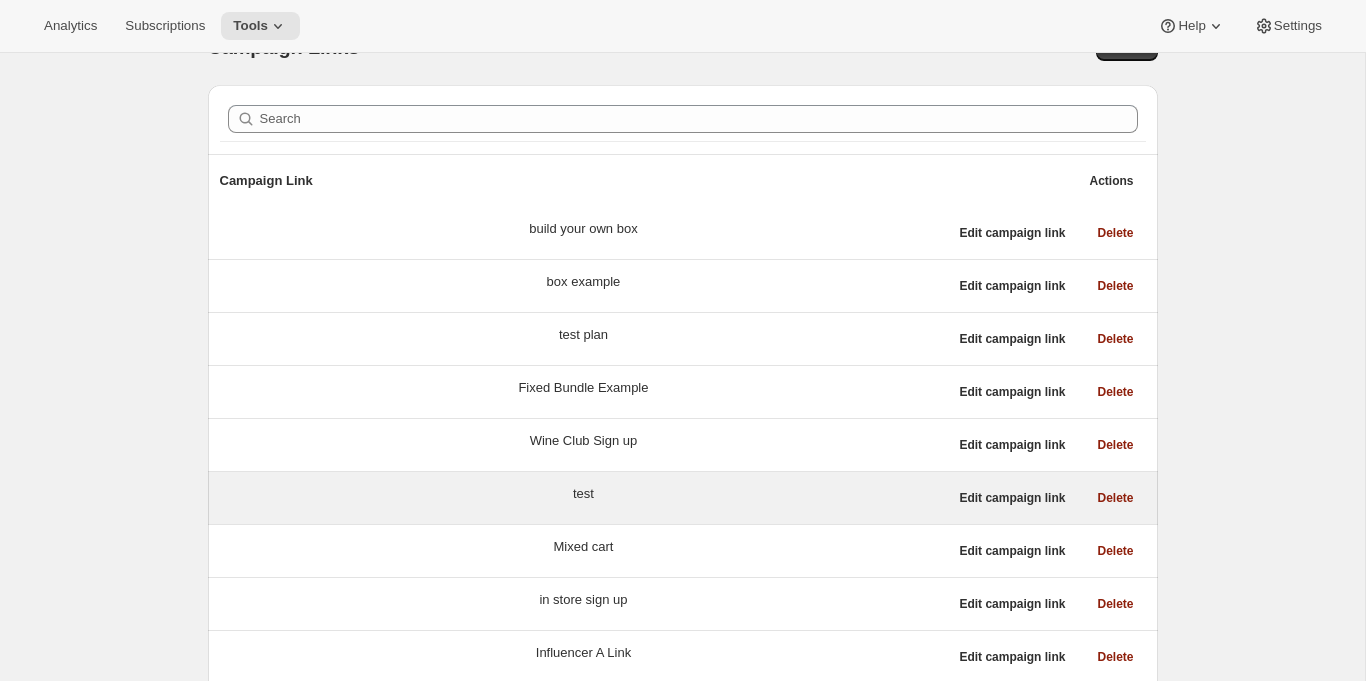 click on "test" at bounding box center [584, 498] 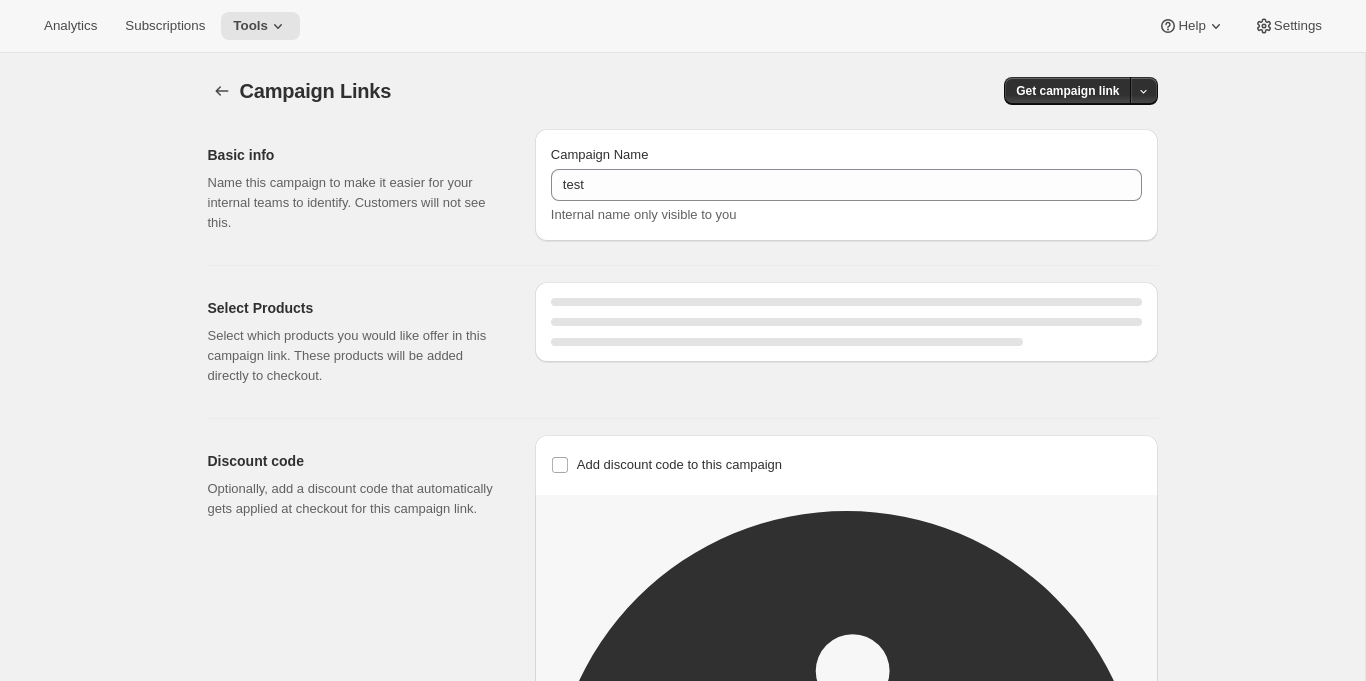 select on "gid://shopify/SellingPlan/3152675045" 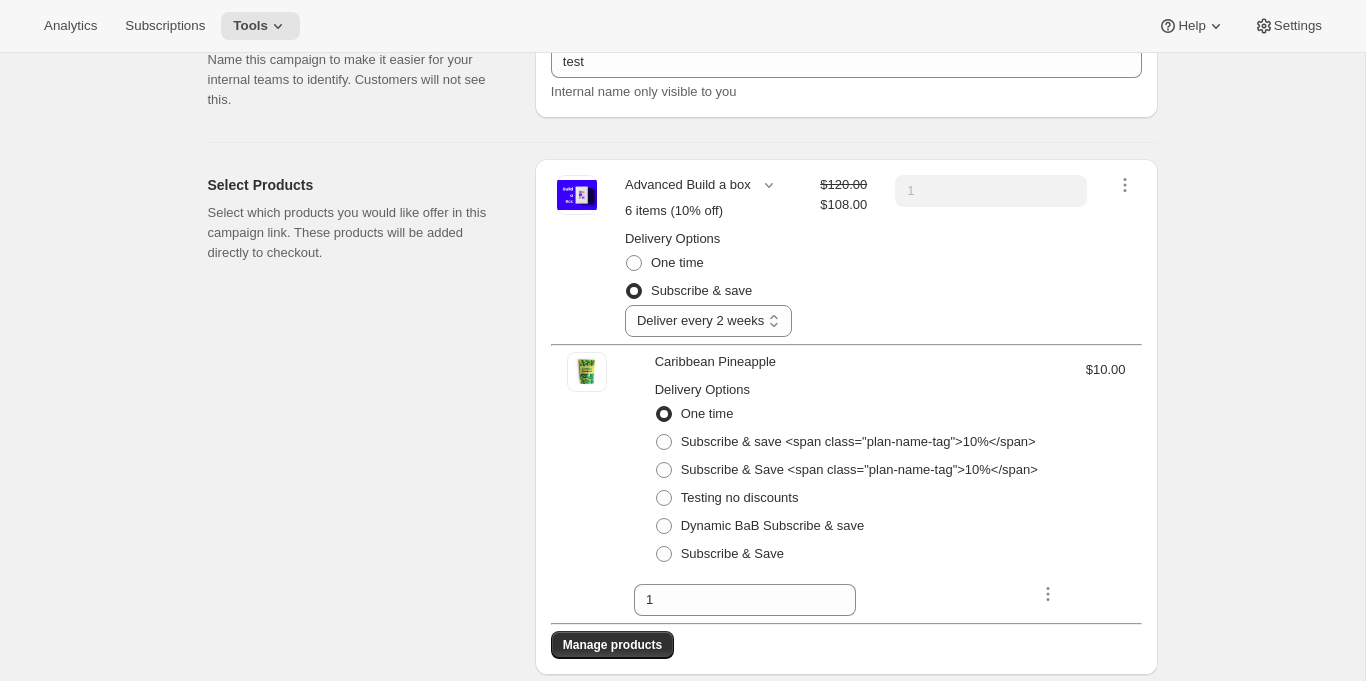 scroll, scrollTop: 0, scrollLeft: 0, axis: both 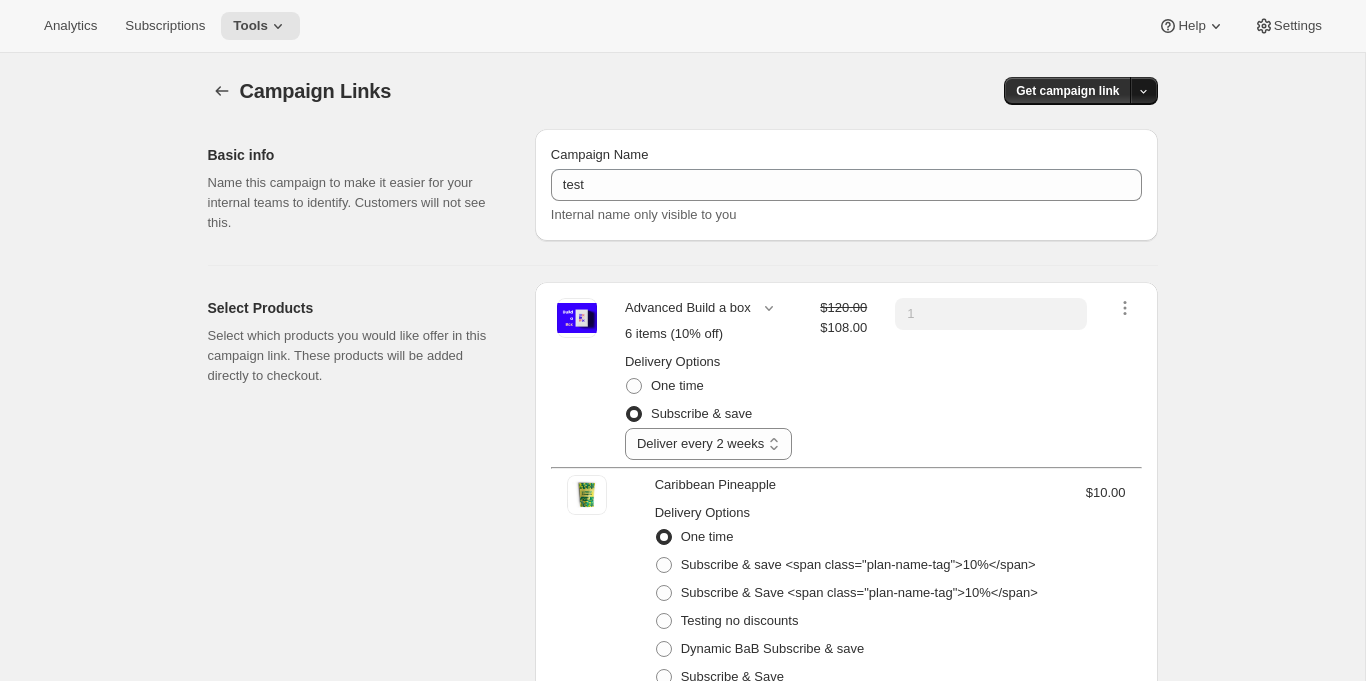 click 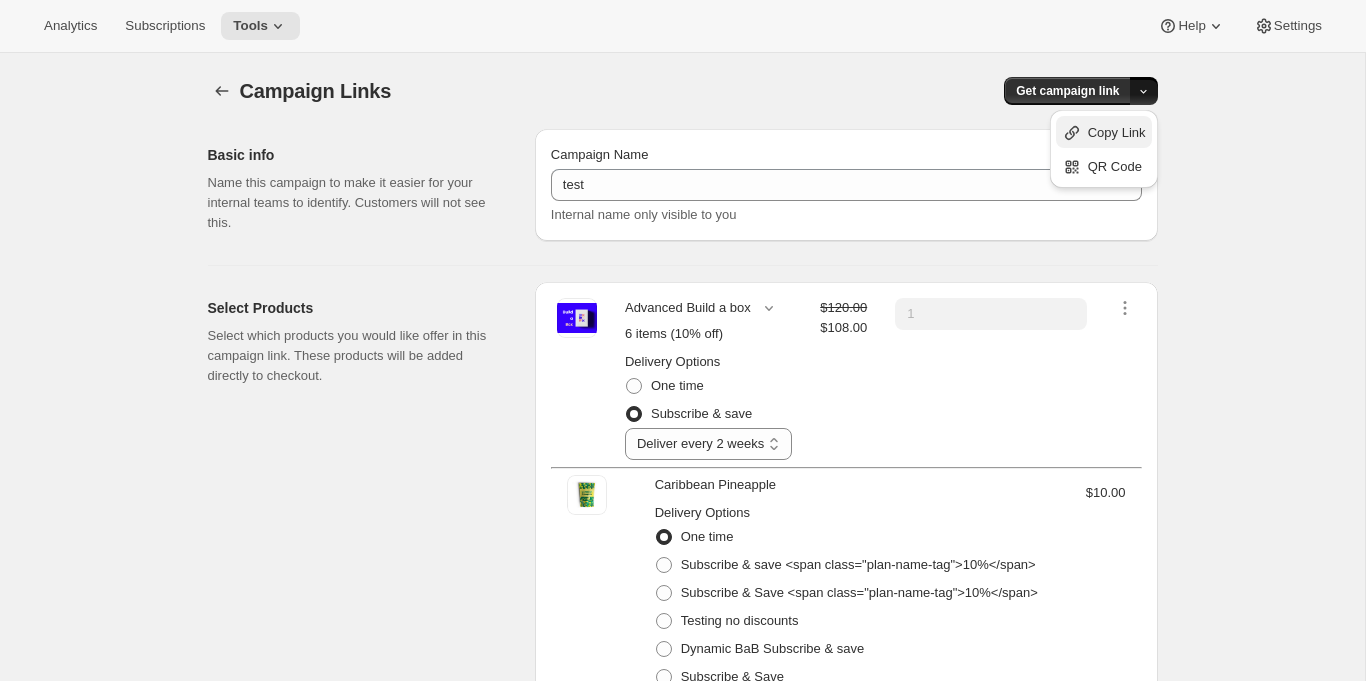 click on "Copy Link" at bounding box center [1117, 132] 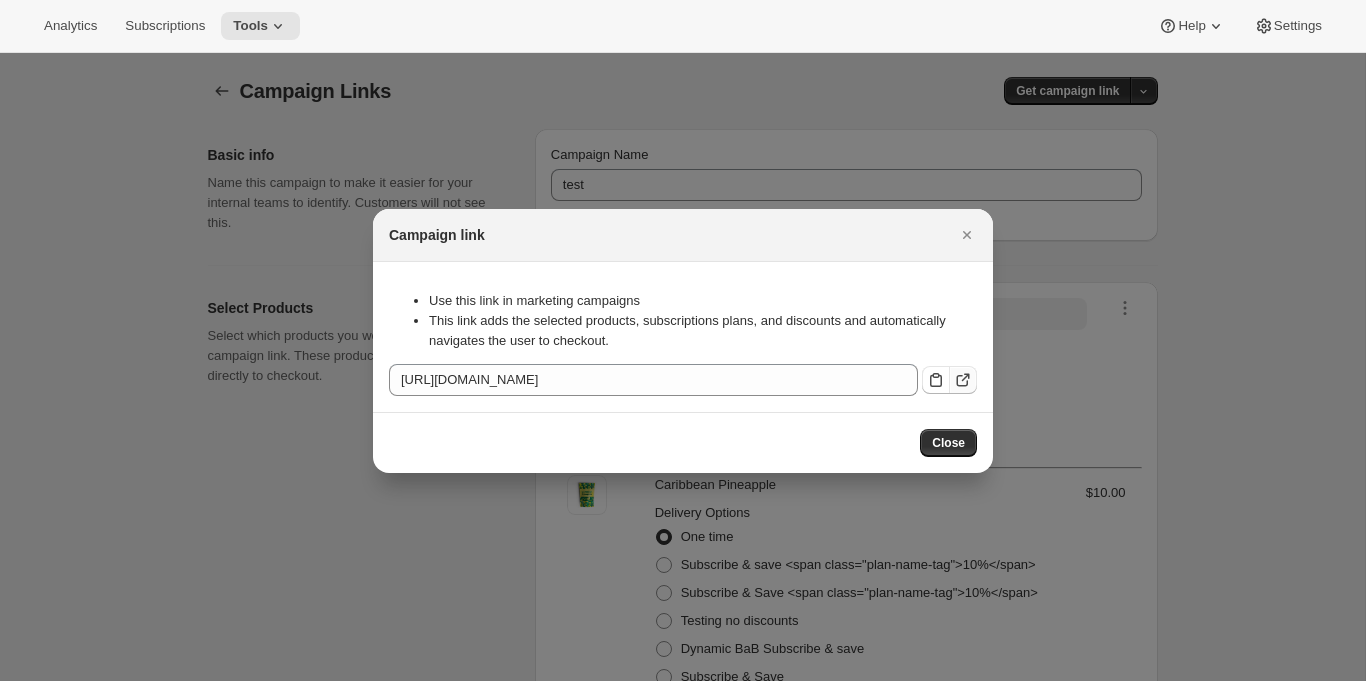 click 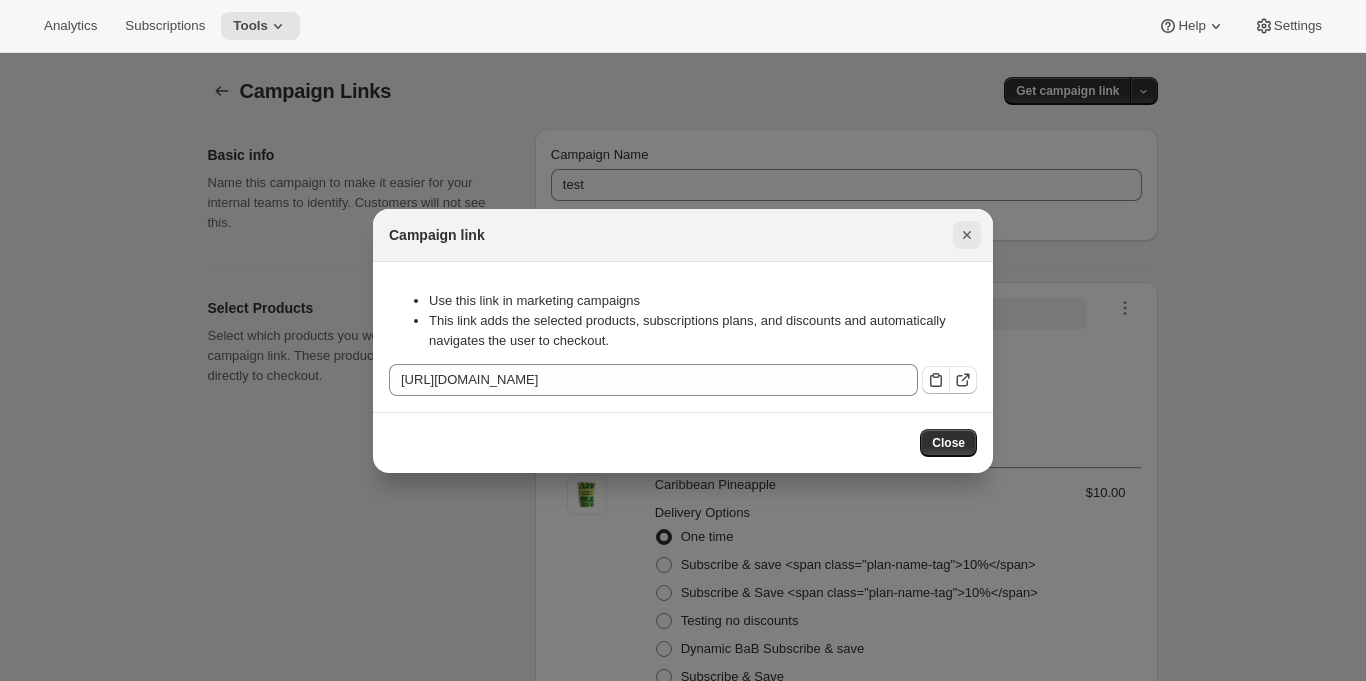 click 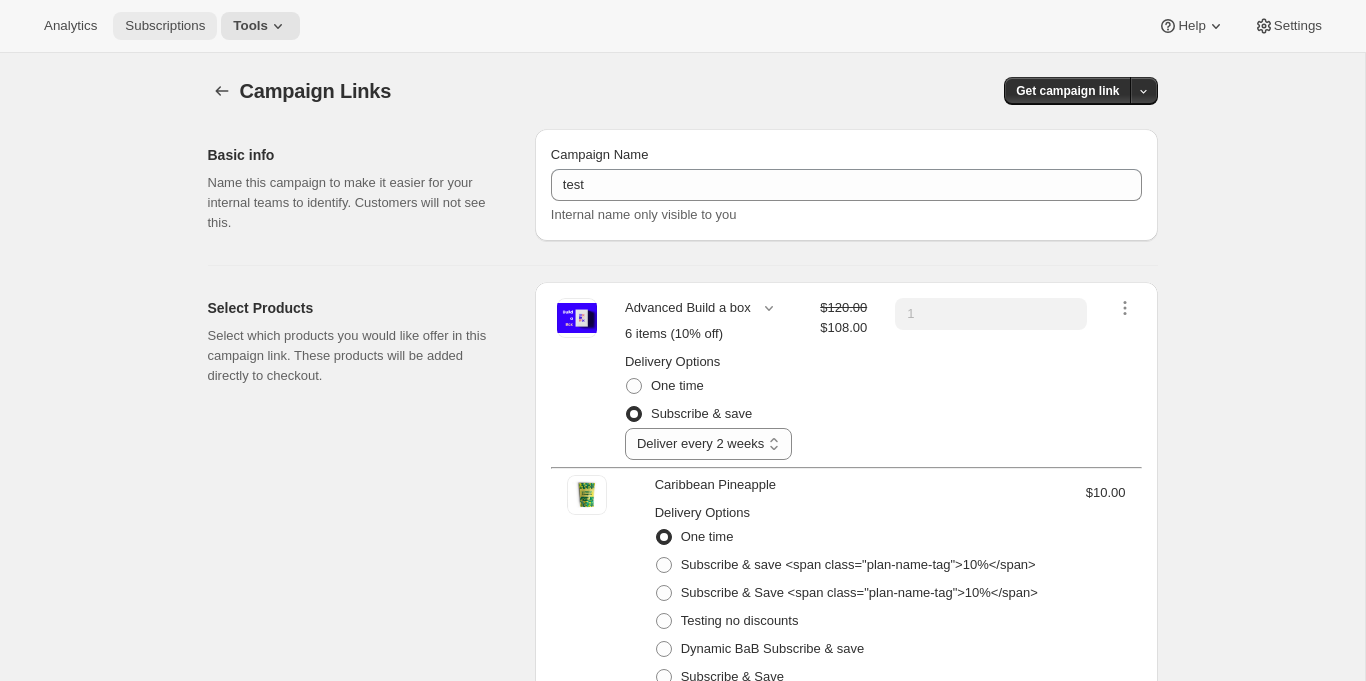 click on "Subscriptions" at bounding box center (165, 26) 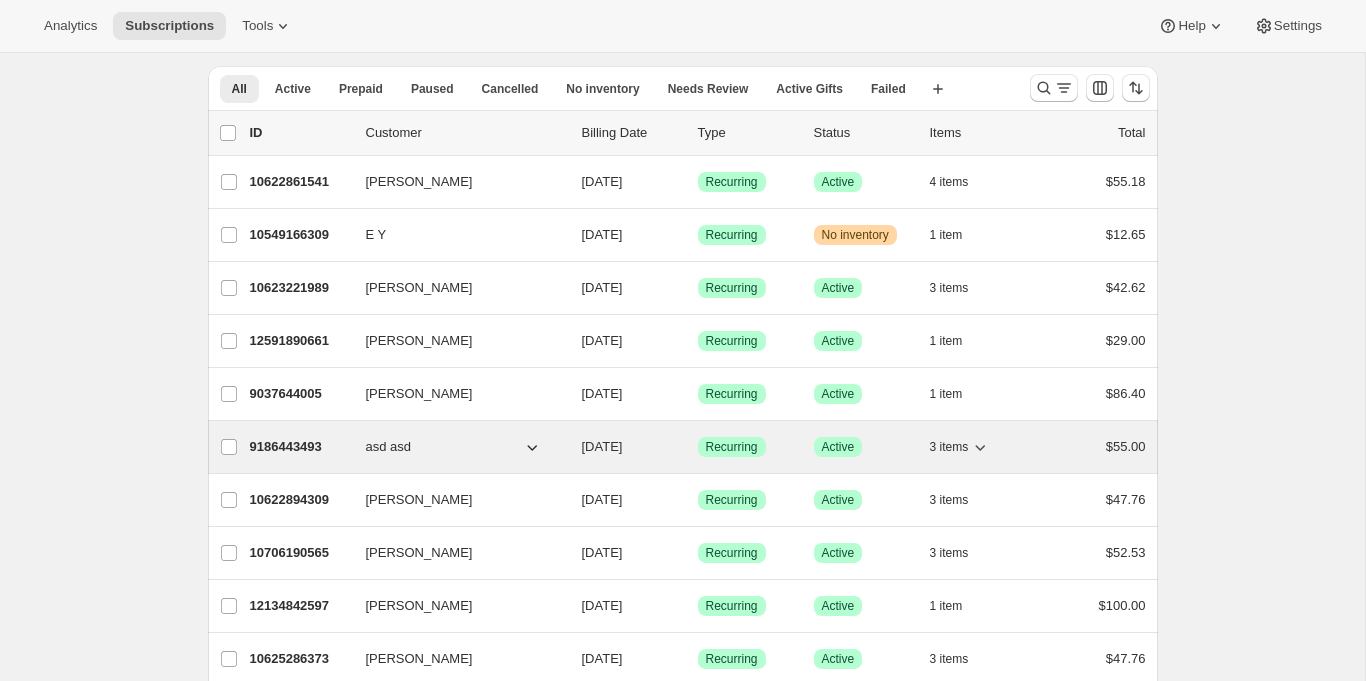 scroll, scrollTop: 77, scrollLeft: 0, axis: vertical 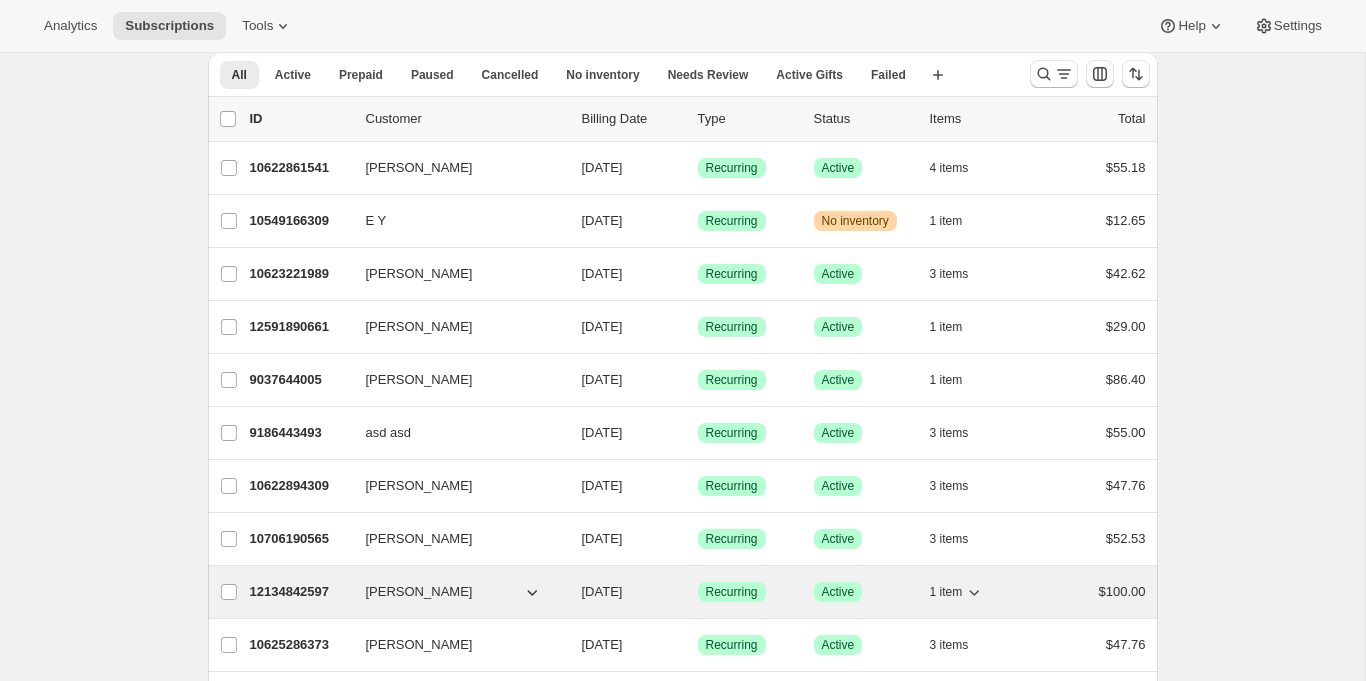 click on "12134842597" at bounding box center [300, 592] 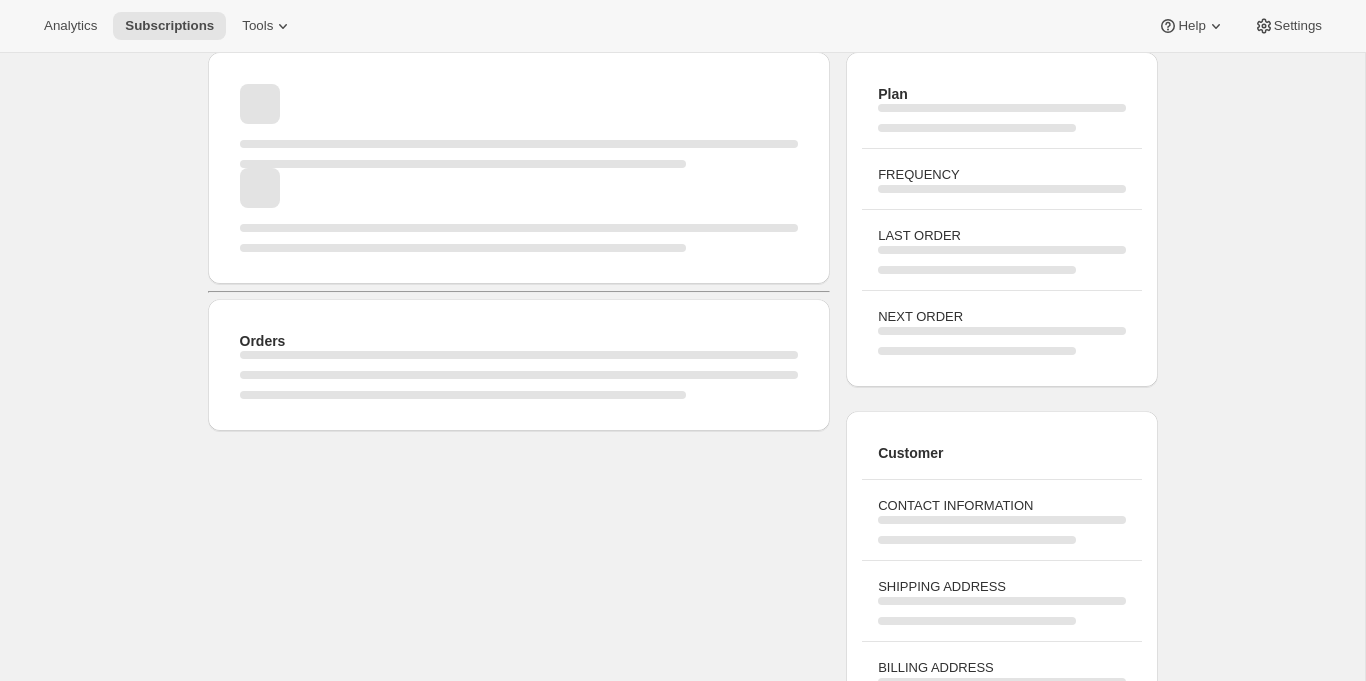 scroll, scrollTop: 0, scrollLeft: 0, axis: both 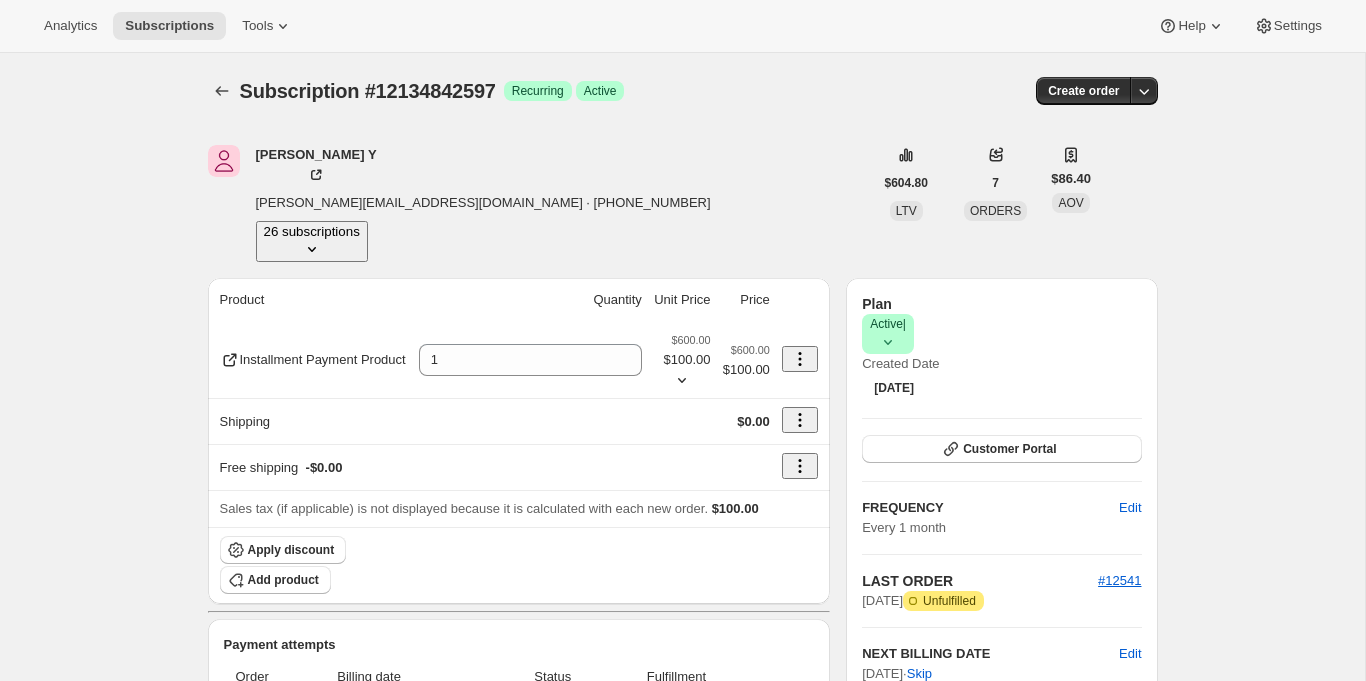 click on "Subscription #12134842597. This page is ready Subscription #12134842597 Success Recurring Success Active Create order [PERSON_NAME]   Y [PERSON_NAME][EMAIL_ADDRESS][DOMAIN_NAME] · [PHONE_NUMBER] 26 subscriptions $604.80 LTV 7 ORDERS $86.40 AOV Product Quantity Unit Price Price Installment Payment Product 1 $600.00 $100.00 $600.00 $100.00 Shipping $0.00 Free shipping     - $0.00 Sales tax (if applicable) is not displayed because it is calculated with each new order.   $100.00 Apply discount Add product Payment attempts Order Billing date Status Fulfillment #12541 [DATE]  ·  05:00 PM  Complete Paid Attention Incomplete Unfulfilled #12384 [DATE]  ·  05:00 PM  Complete Paid Attention Incomplete Unfulfilled #12208 [DATE]  ·  08:10 AM  Complete Paid Attention Incomplete Unfulfilled Timeline [DATE] Subscription reminder email sent via Awtomic email, Awtomic SMS, Klaviyo. 05:01 PM [DATE] Triggered Shopify flow event for successful billing attempt. 05:00 PM Order processed successfully.  View order 05:00 PM 05:00 PM" at bounding box center [683, 779] 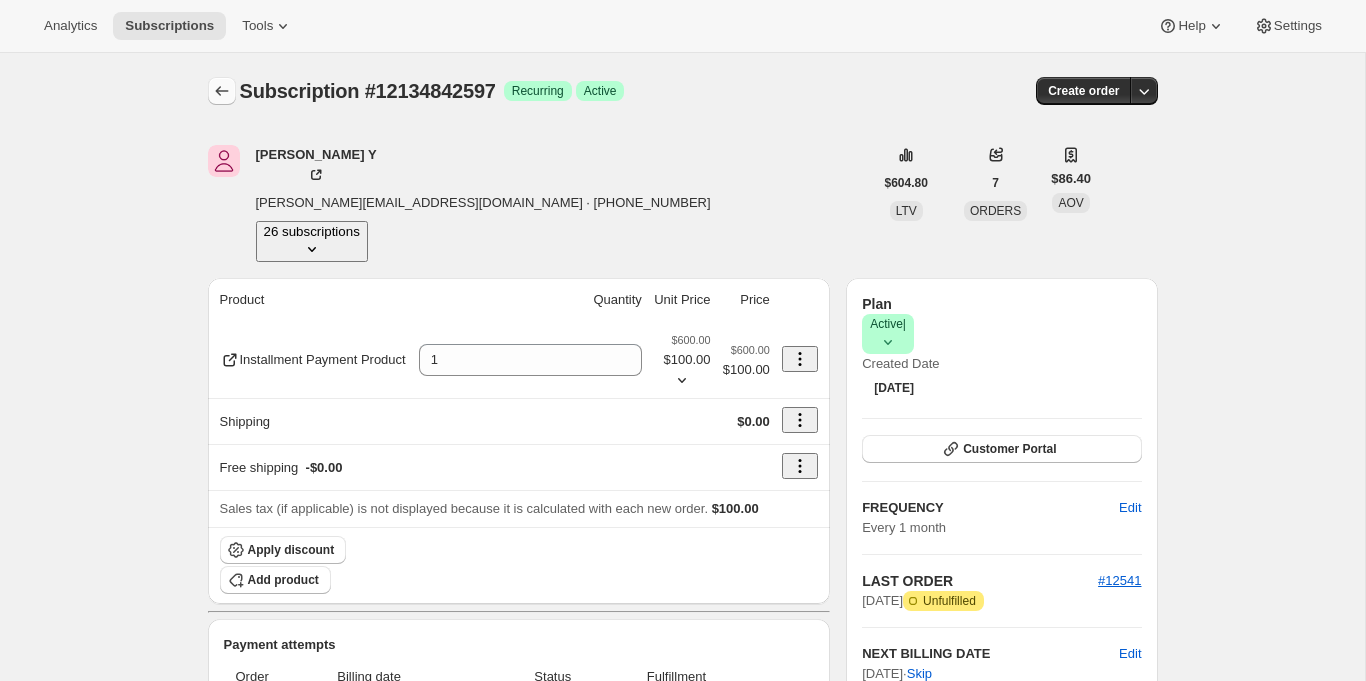 click 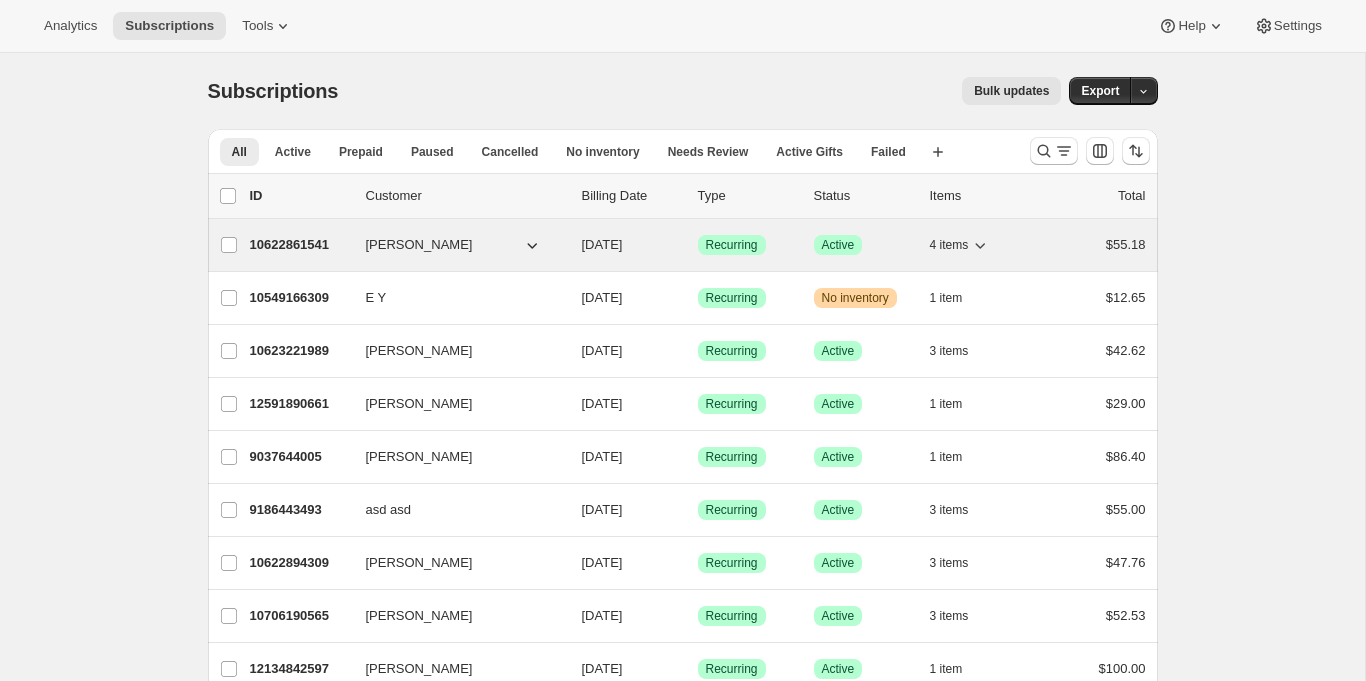 click 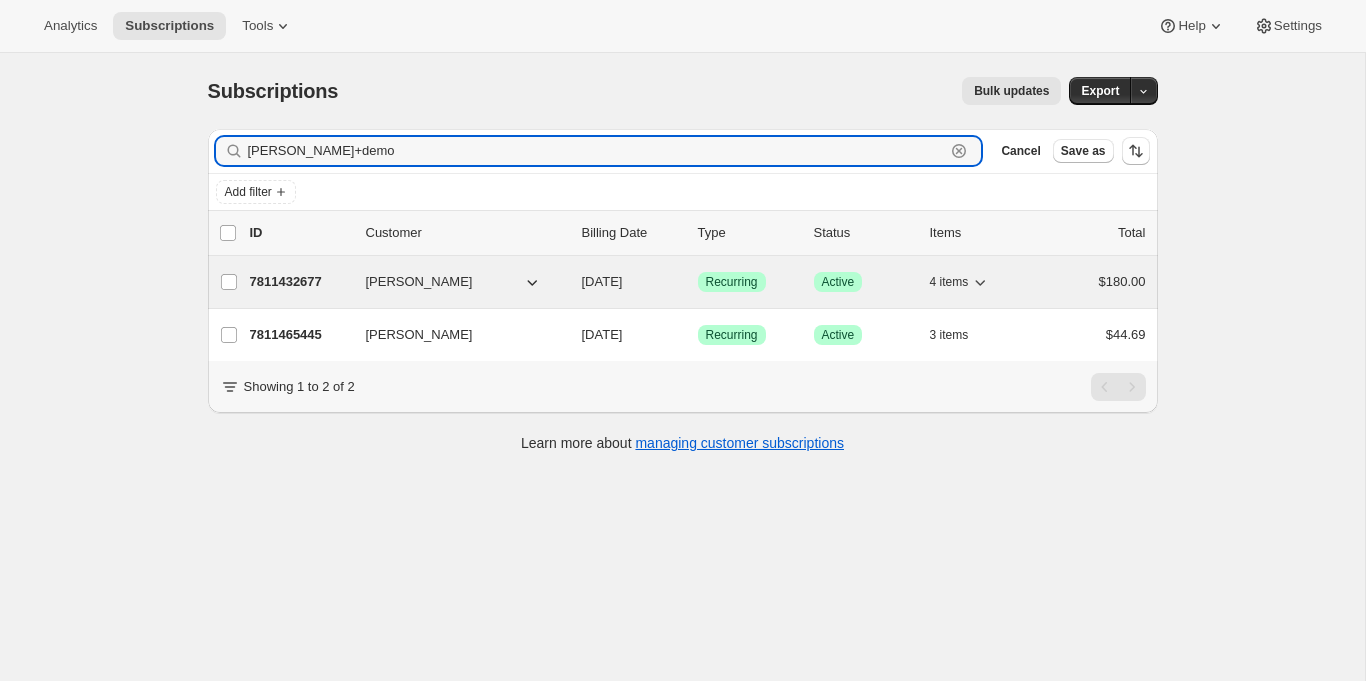 type on "[PERSON_NAME]+demo" 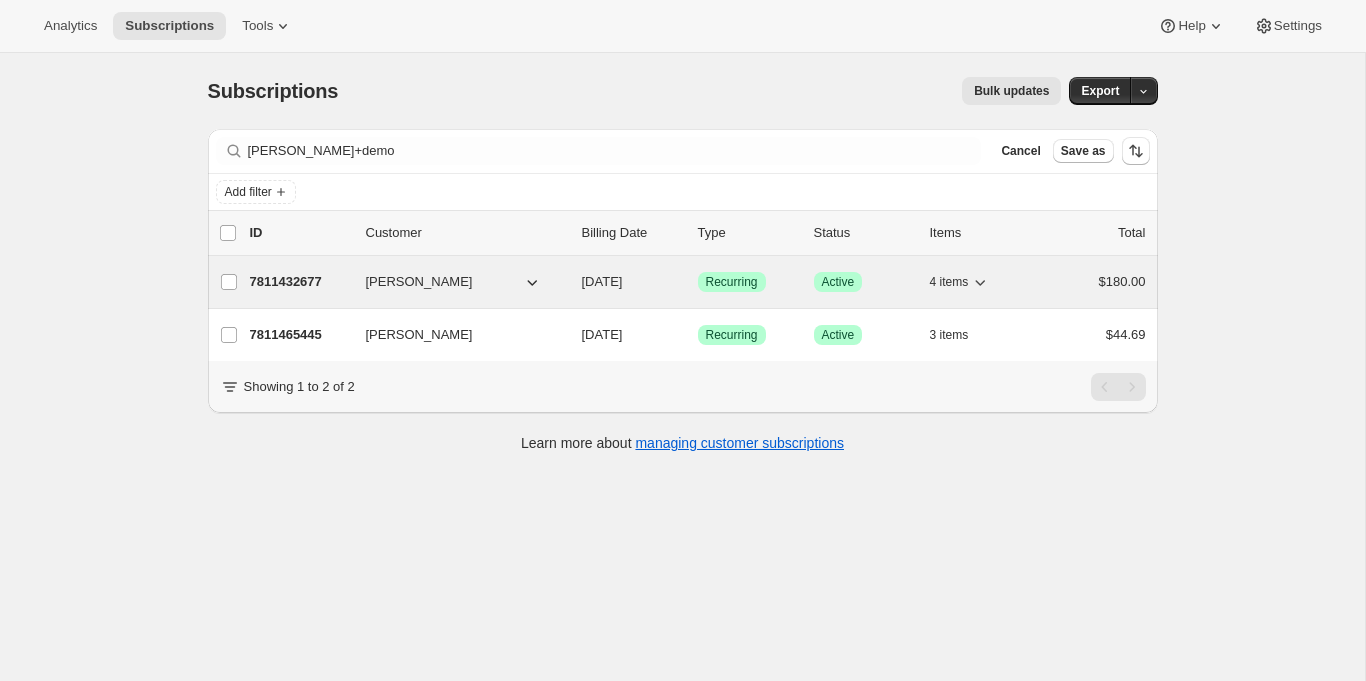 click on "7811432677" at bounding box center (300, 282) 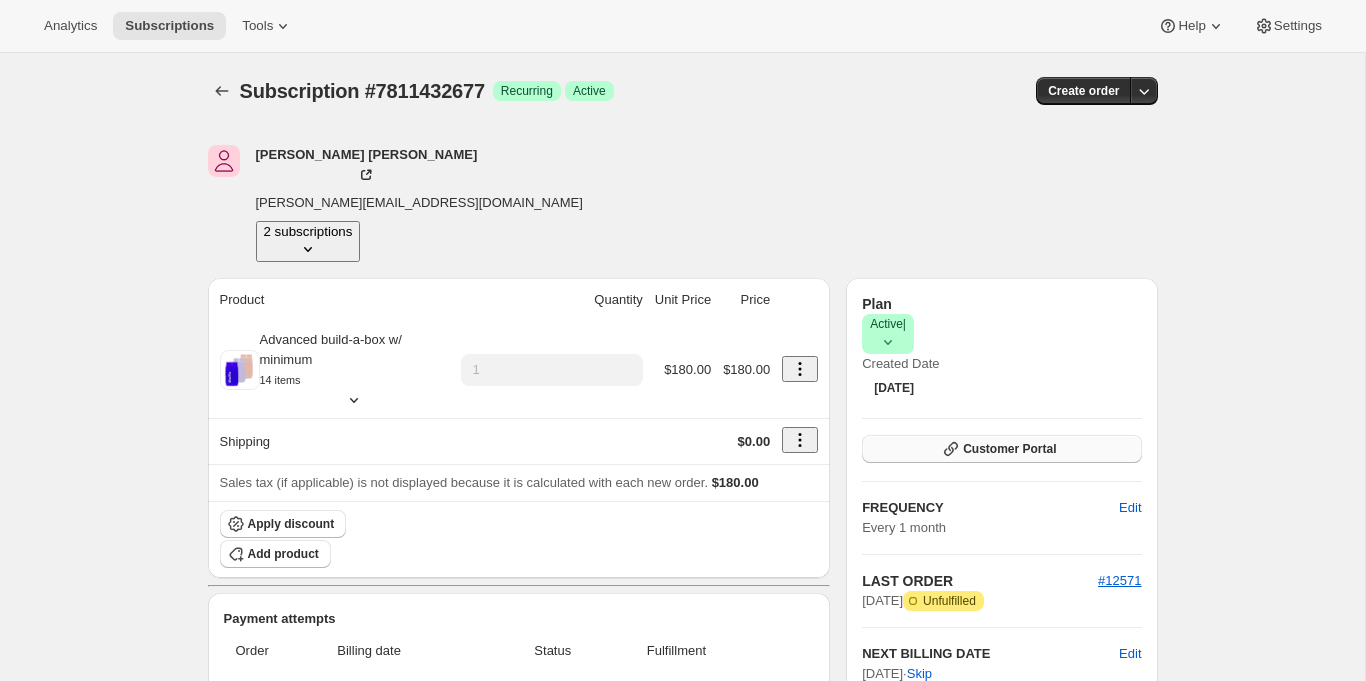 click on "Customer Portal" at bounding box center (1009, 449) 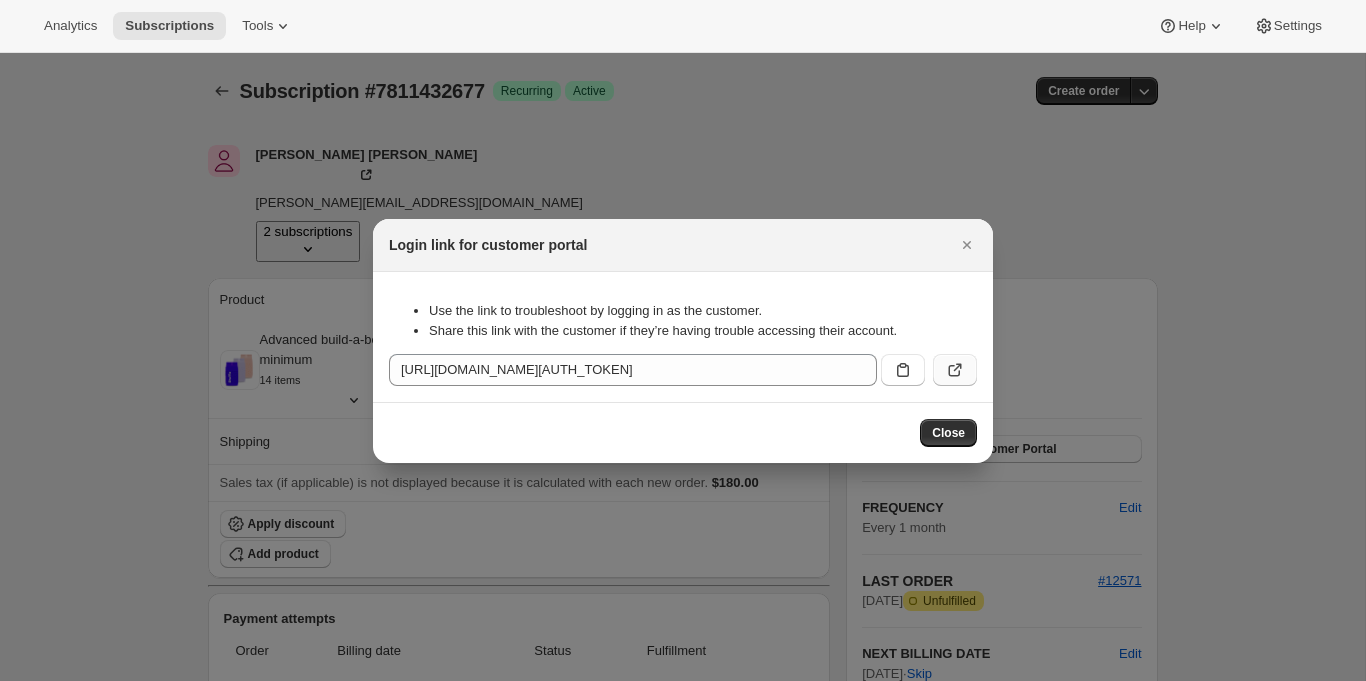 click 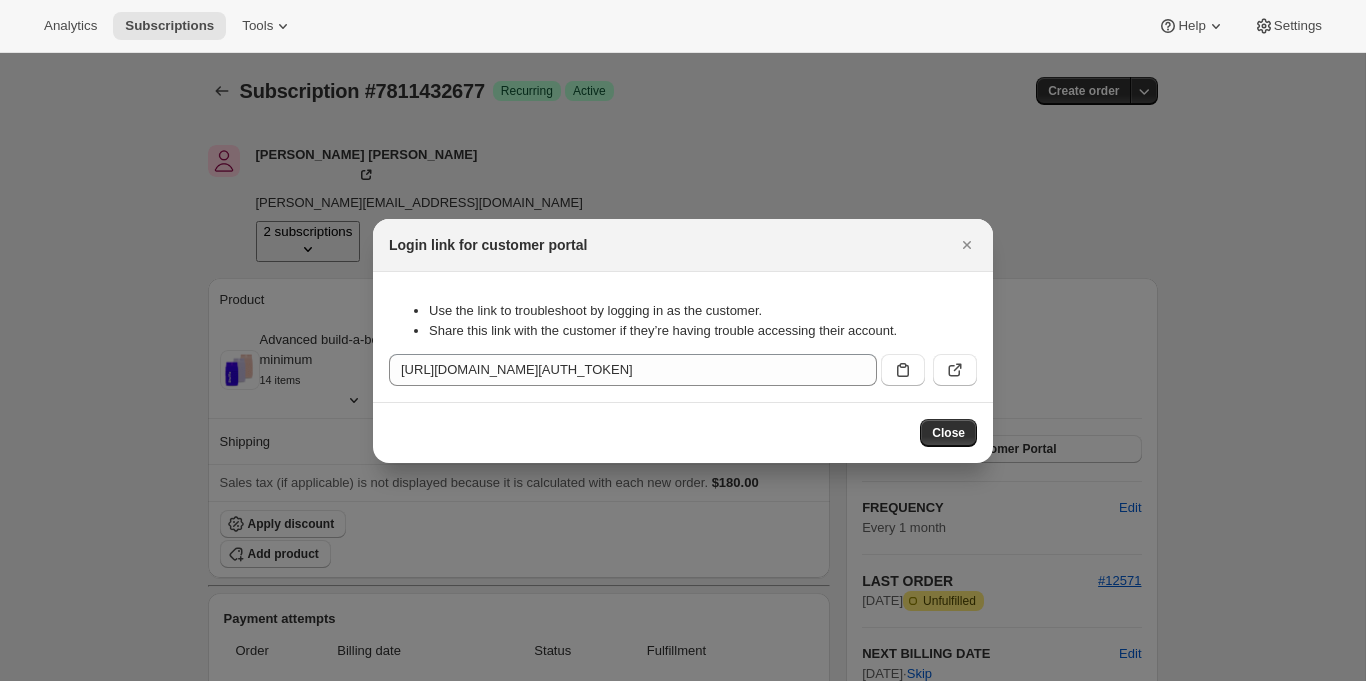 click on "Login link for customer portal" at bounding box center [683, 245] 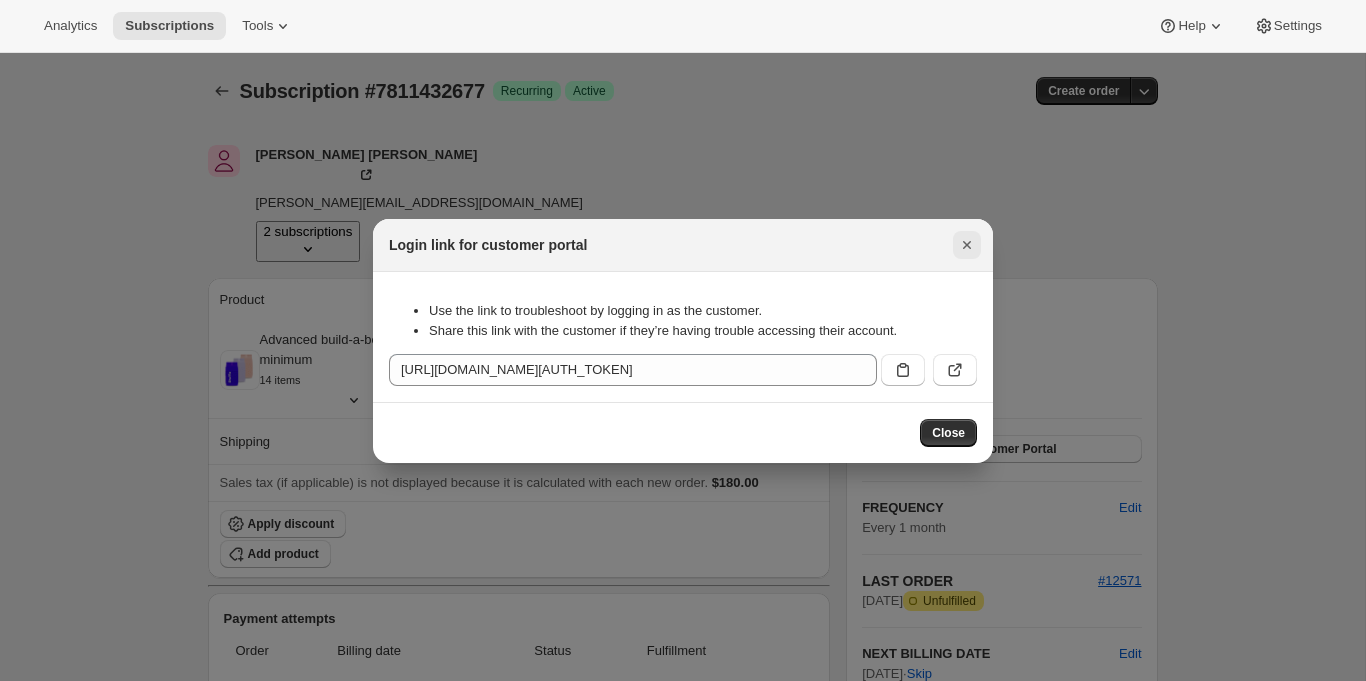 click 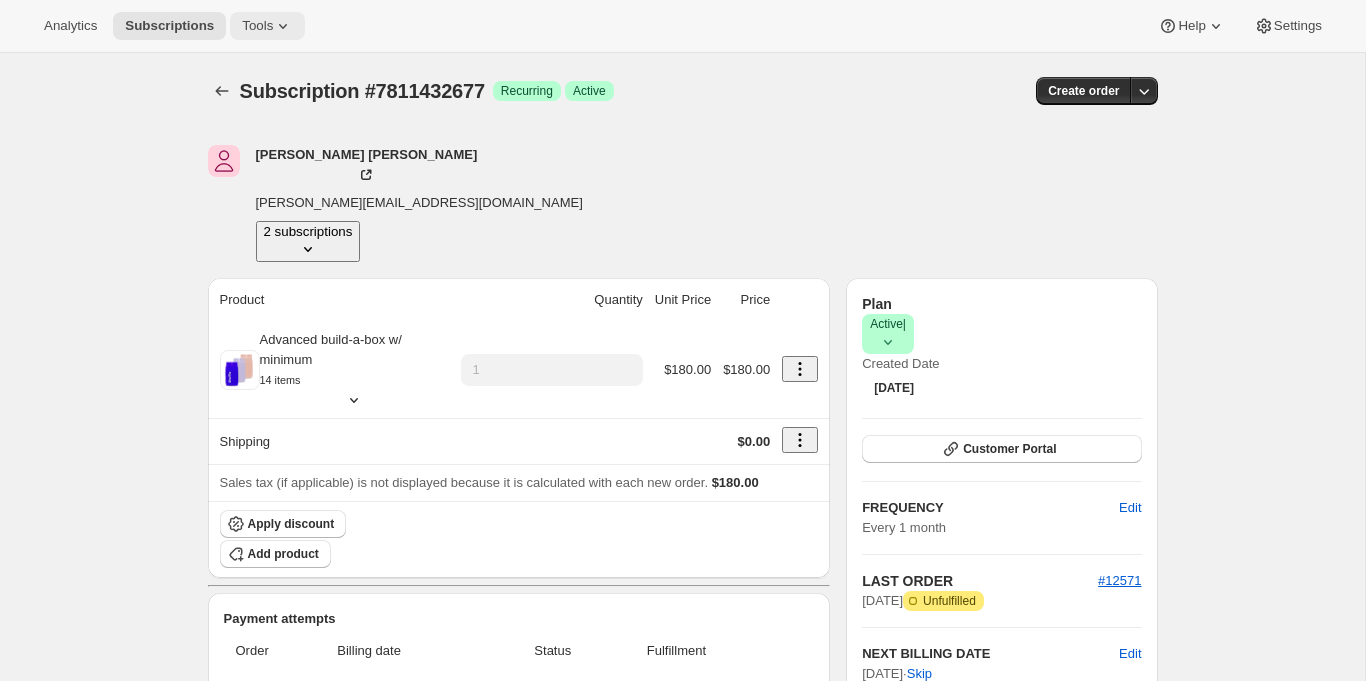 click on "Tools" at bounding box center [257, 26] 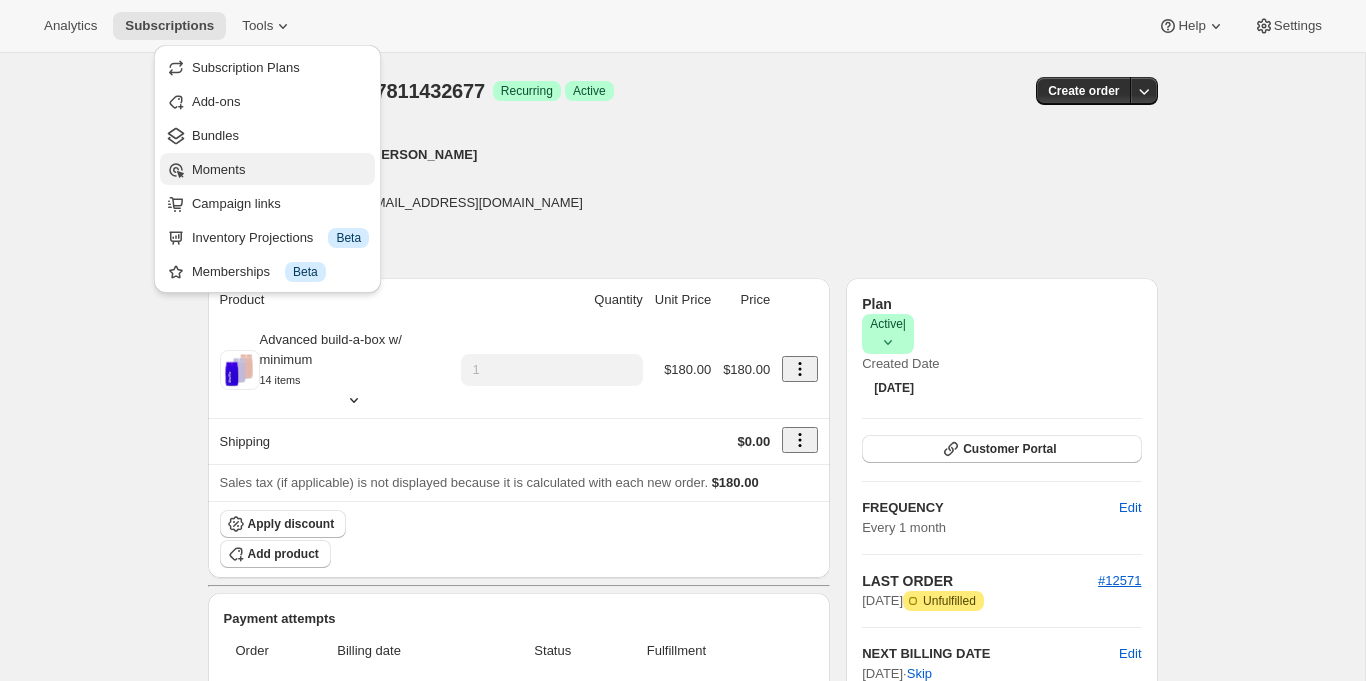 click on "Moments" at bounding box center [218, 169] 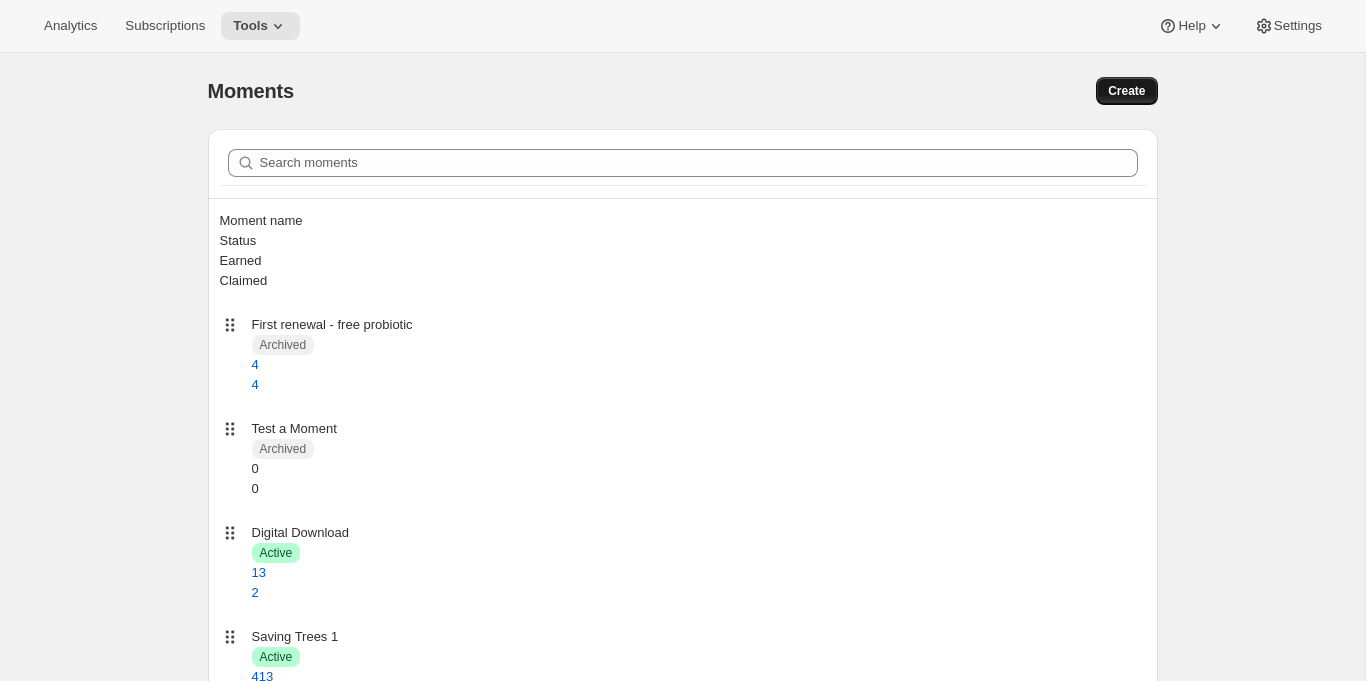 click on "Create" at bounding box center [1126, 91] 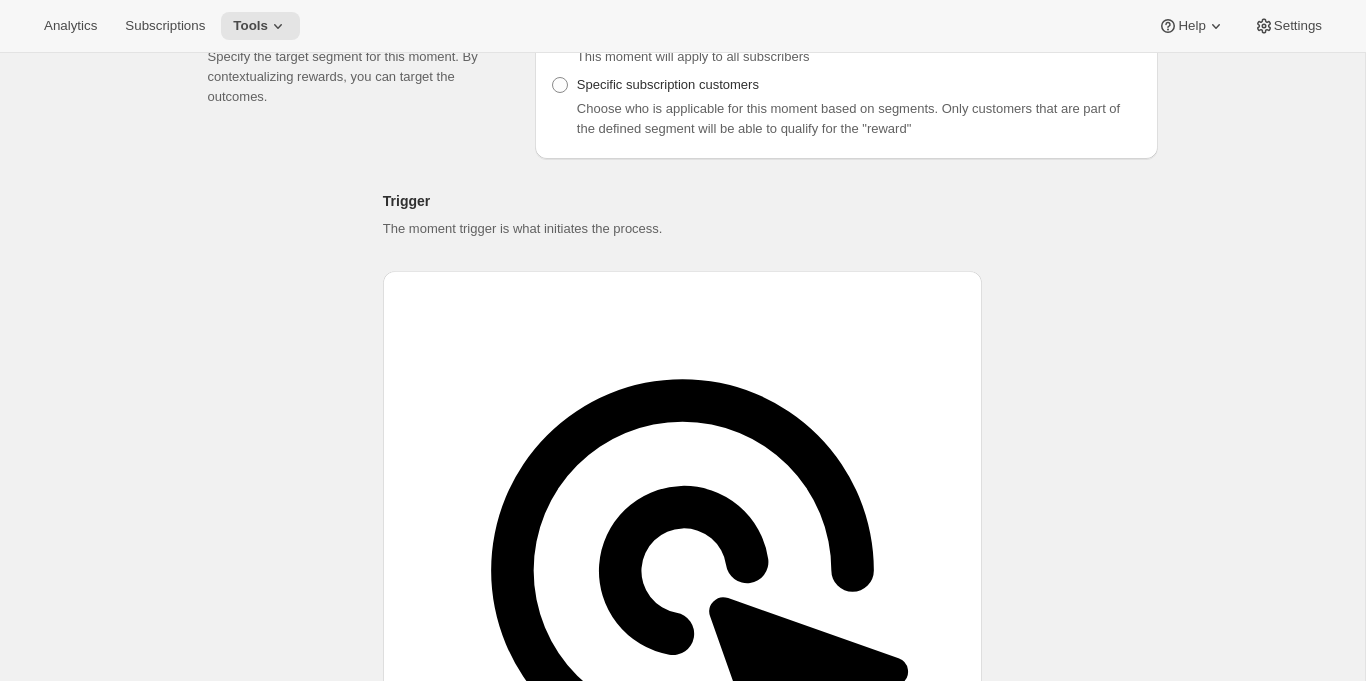 scroll, scrollTop: 282, scrollLeft: 0, axis: vertical 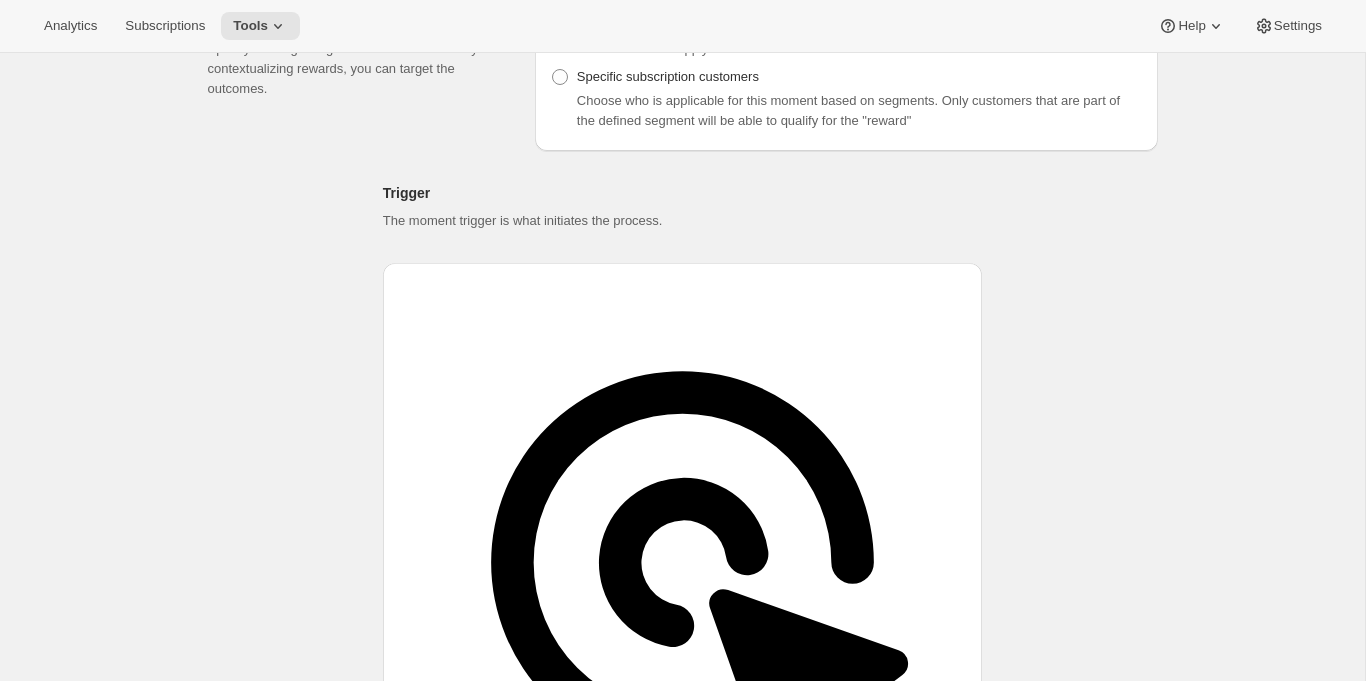 click on "Add trigger" at bounding box center [682, 1186] 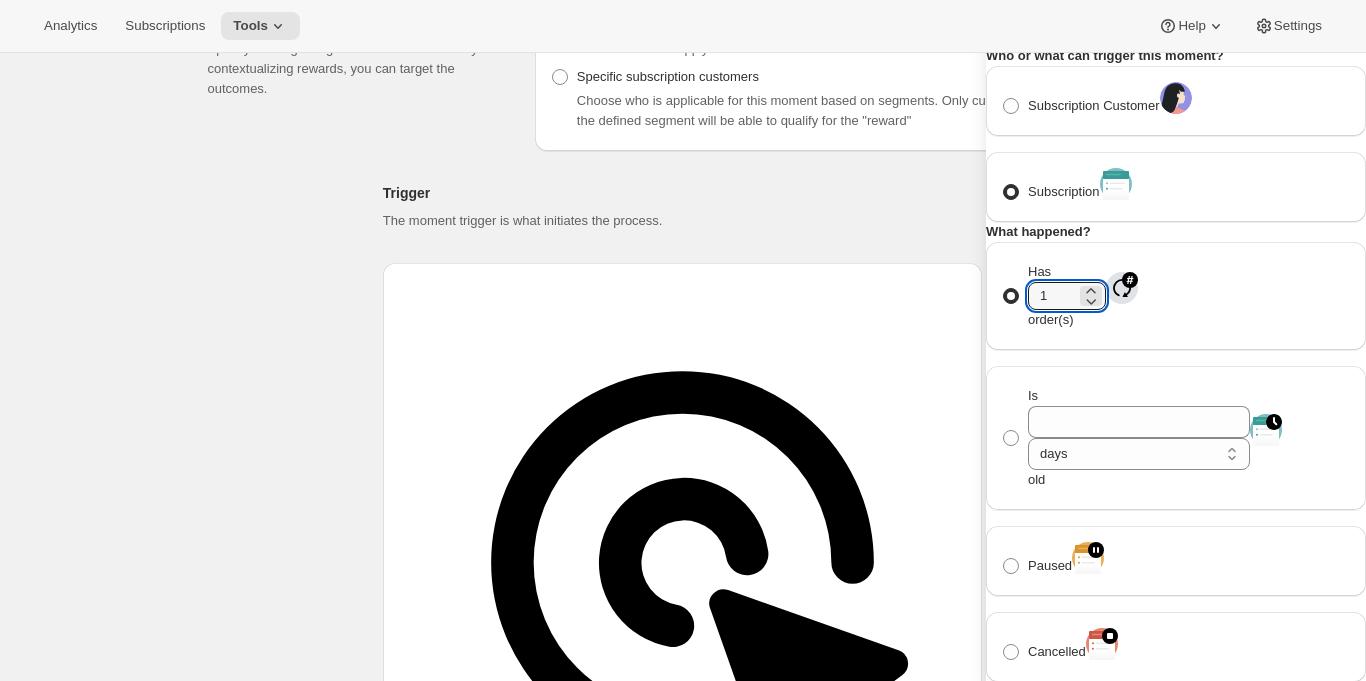 drag, startPoint x: 1112, startPoint y: 470, endPoint x: 1073, endPoint y: 470, distance: 39 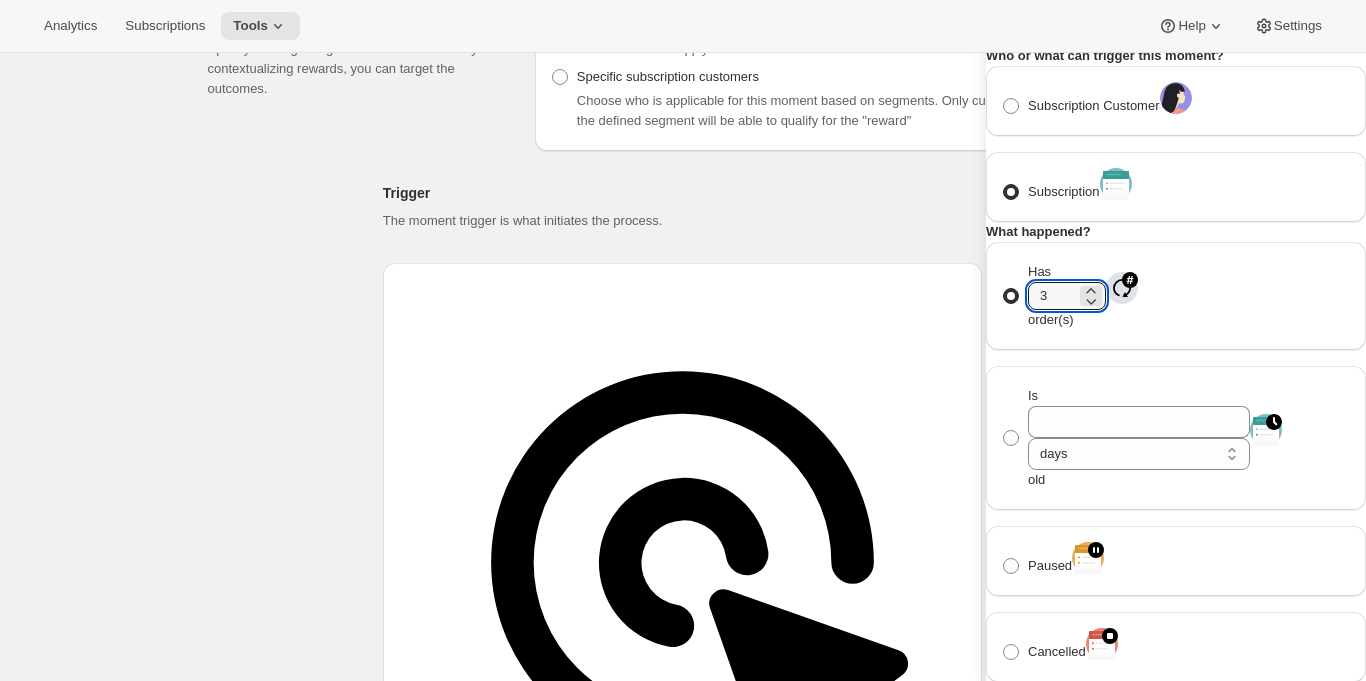 type on "3" 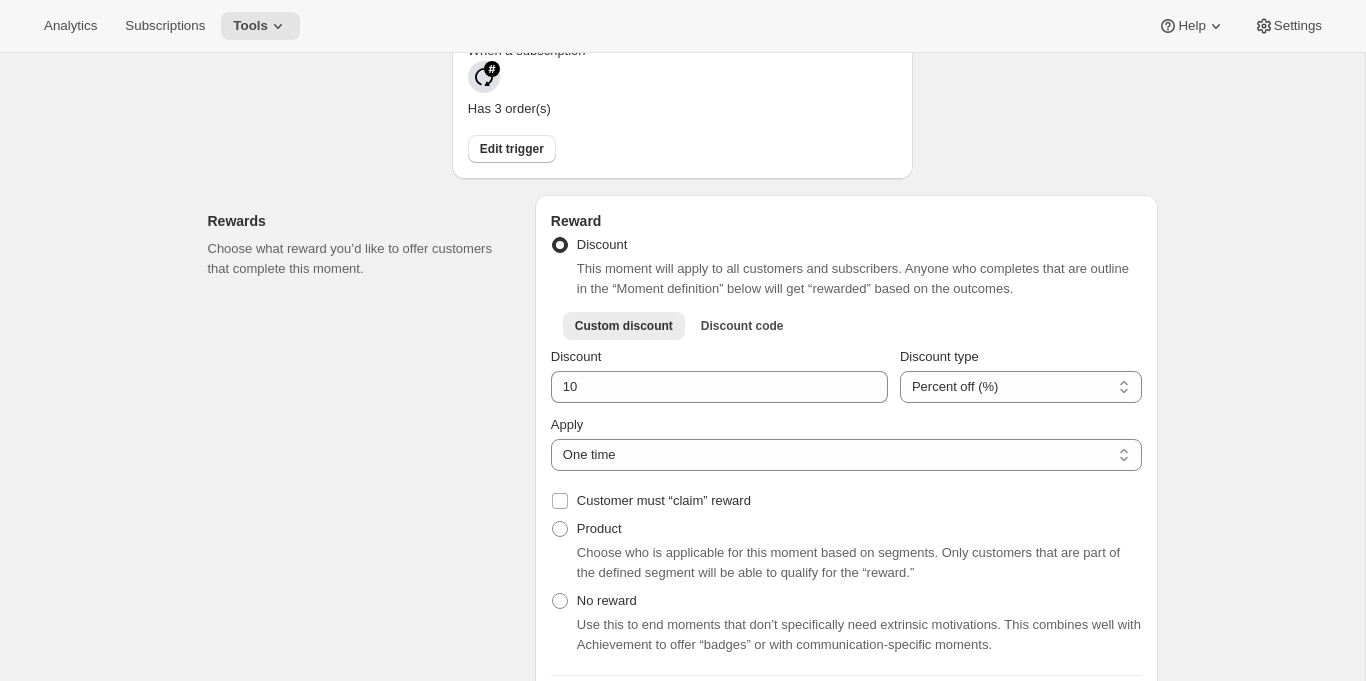 scroll, scrollTop: 572, scrollLeft: 0, axis: vertical 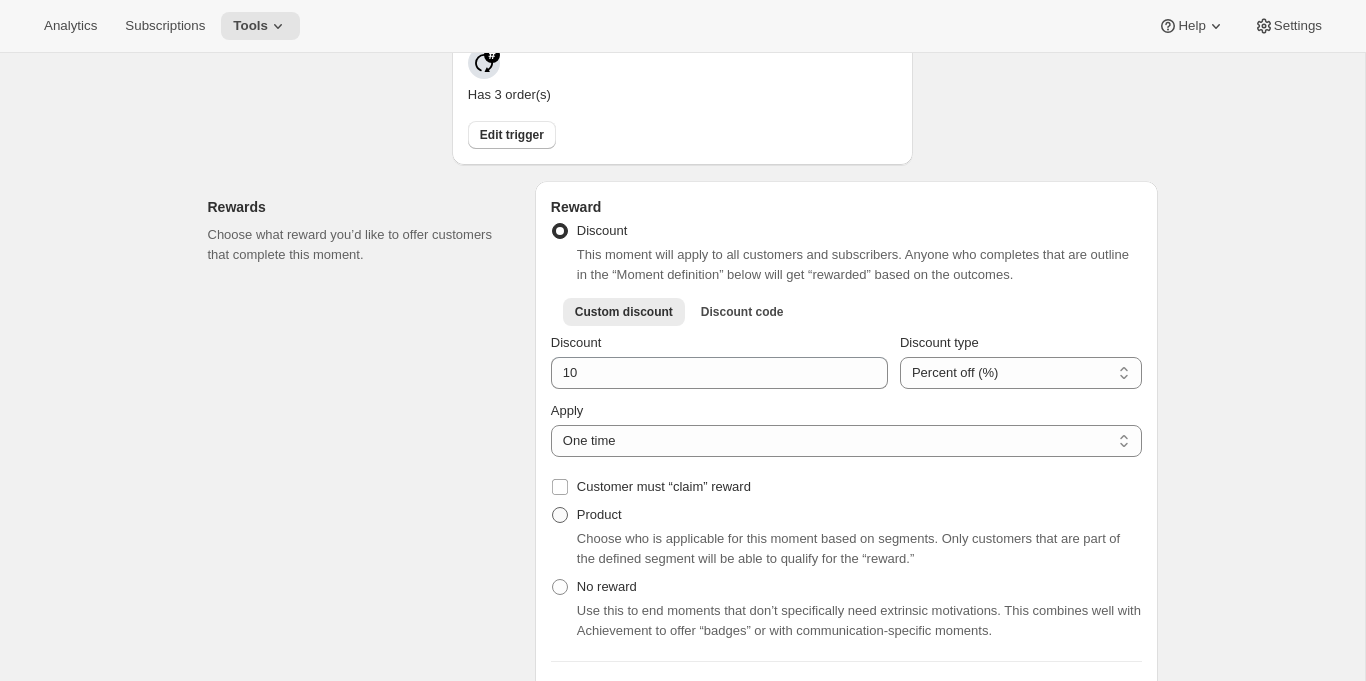 click on "Product" at bounding box center [599, 514] 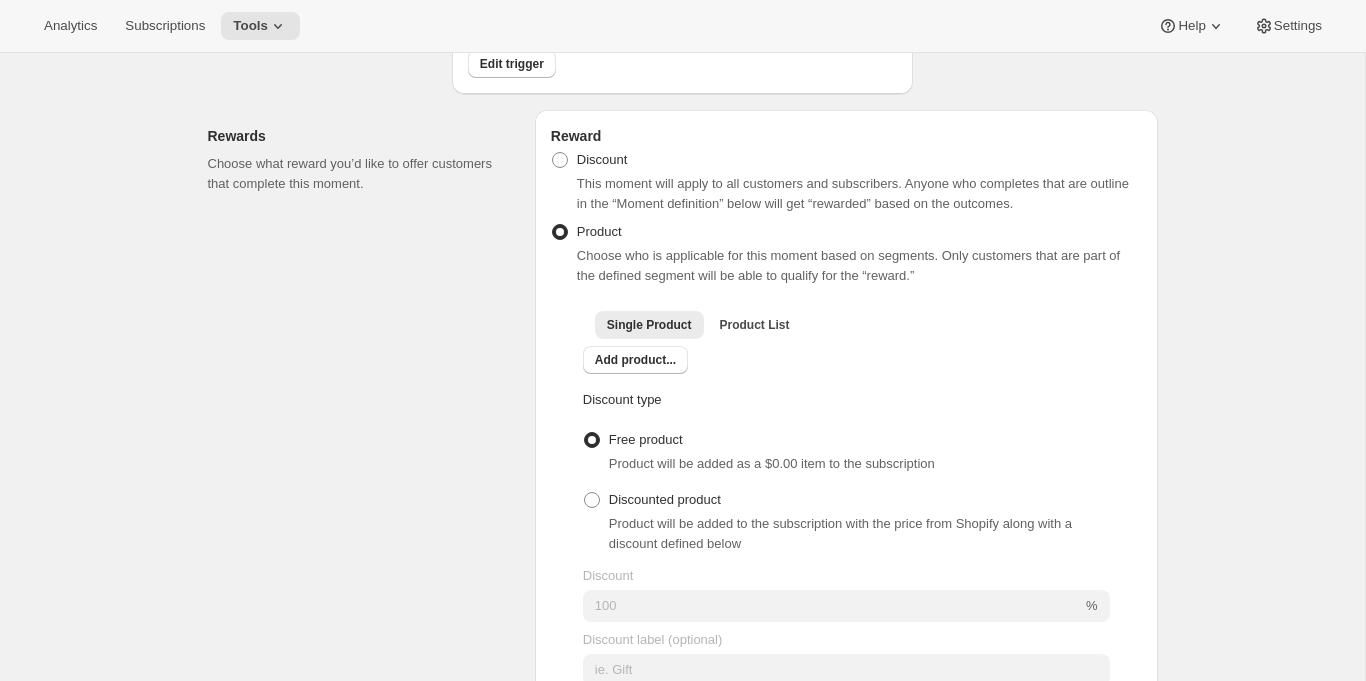 scroll, scrollTop: 640, scrollLeft: 0, axis: vertical 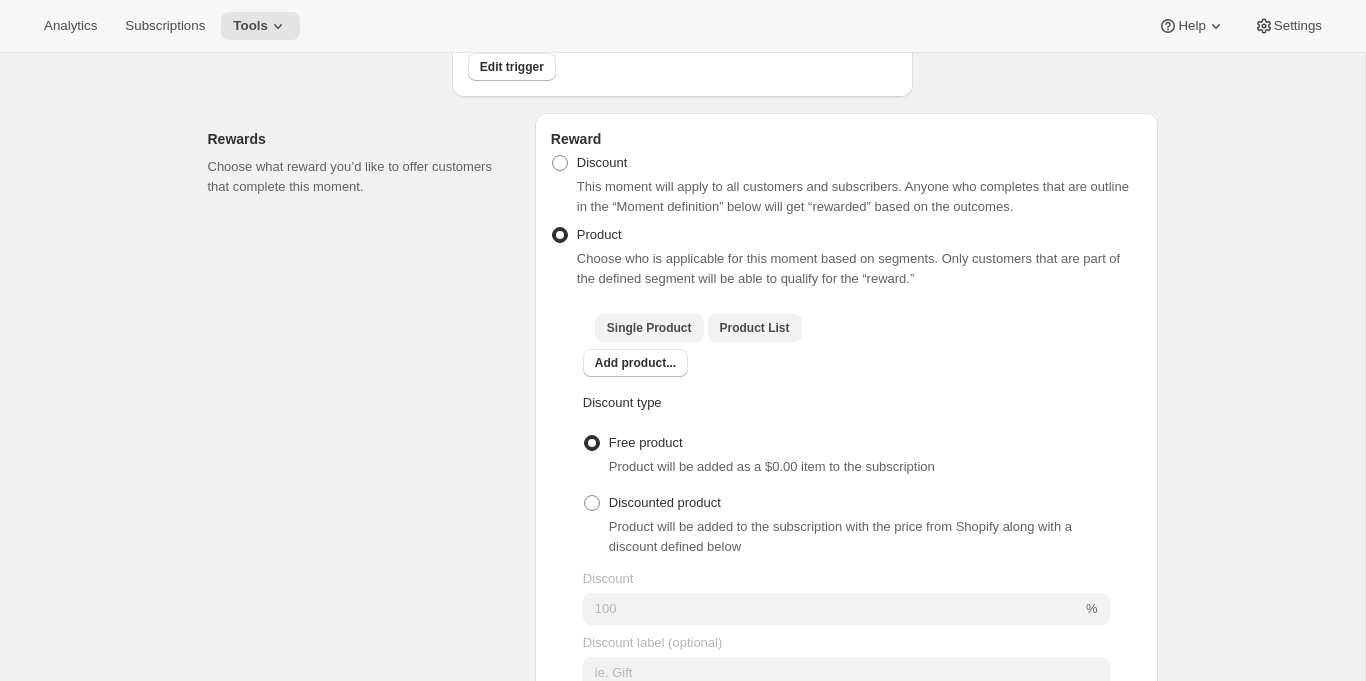 click on "Product List" at bounding box center [755, 328] 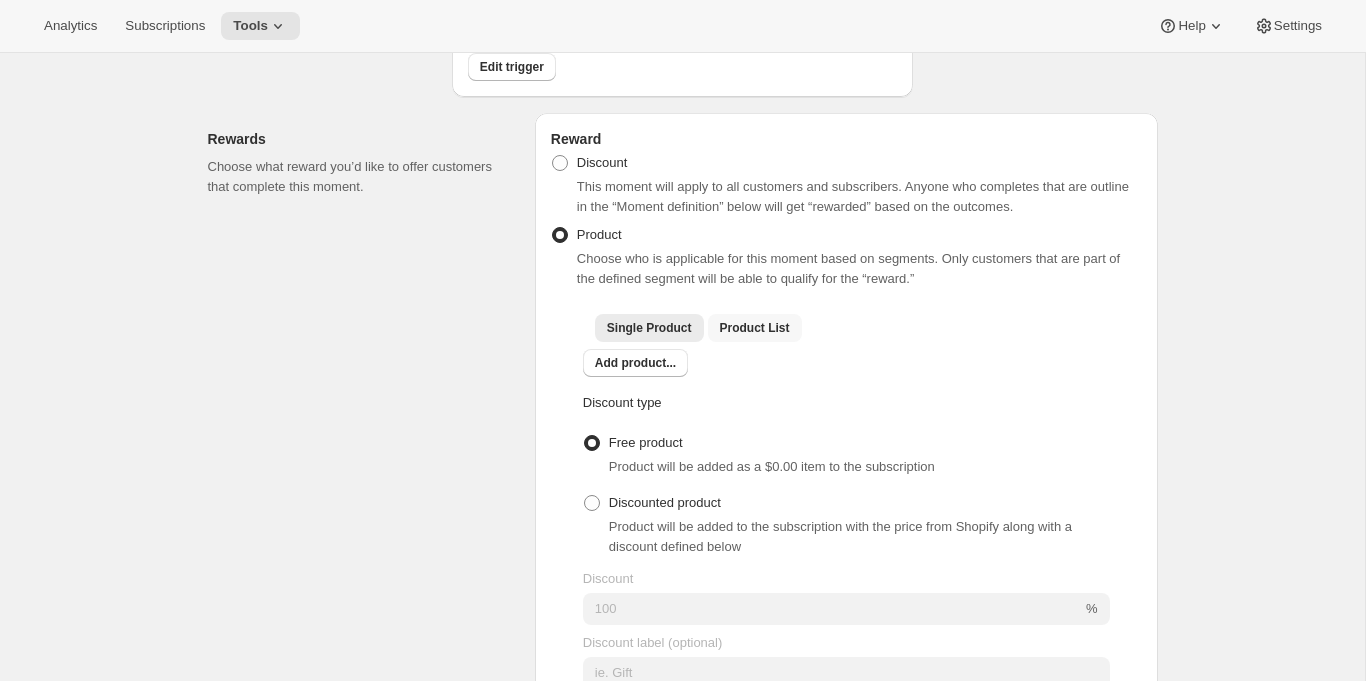 checkbox on "true" 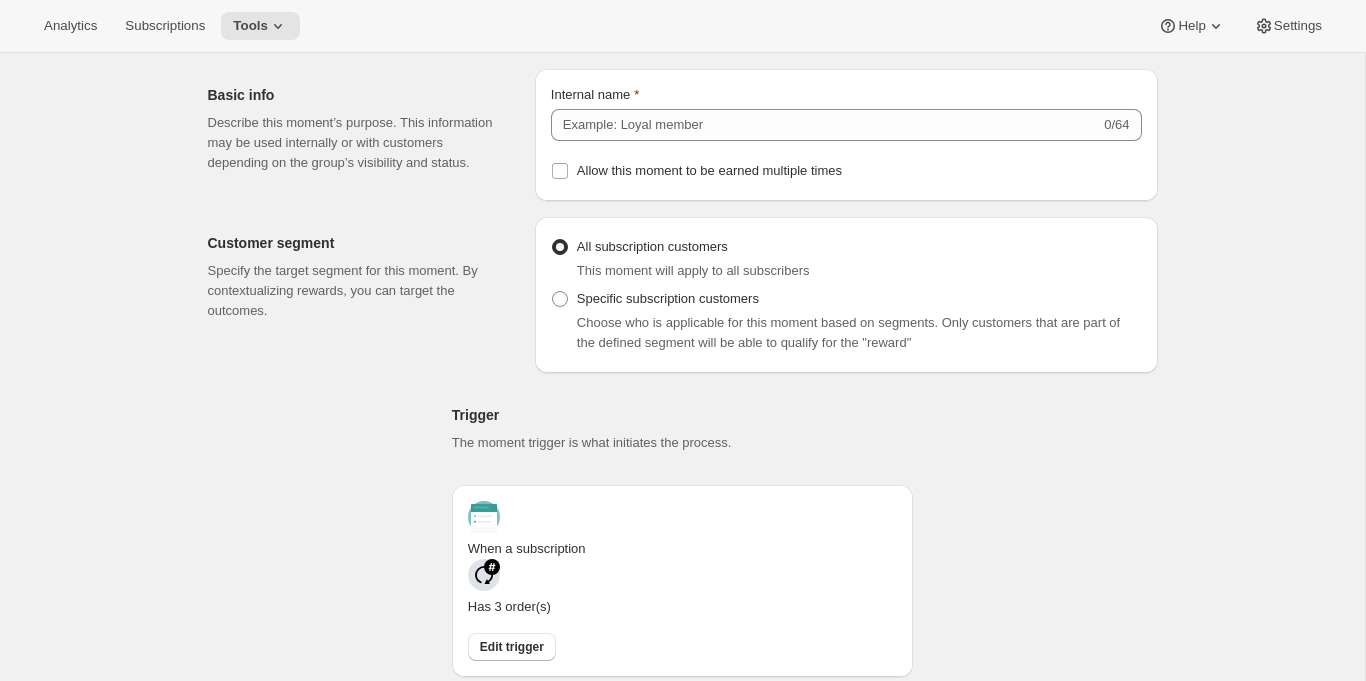 scroll, scrollTop: 20, scrollLeft: 0, axis: vertical 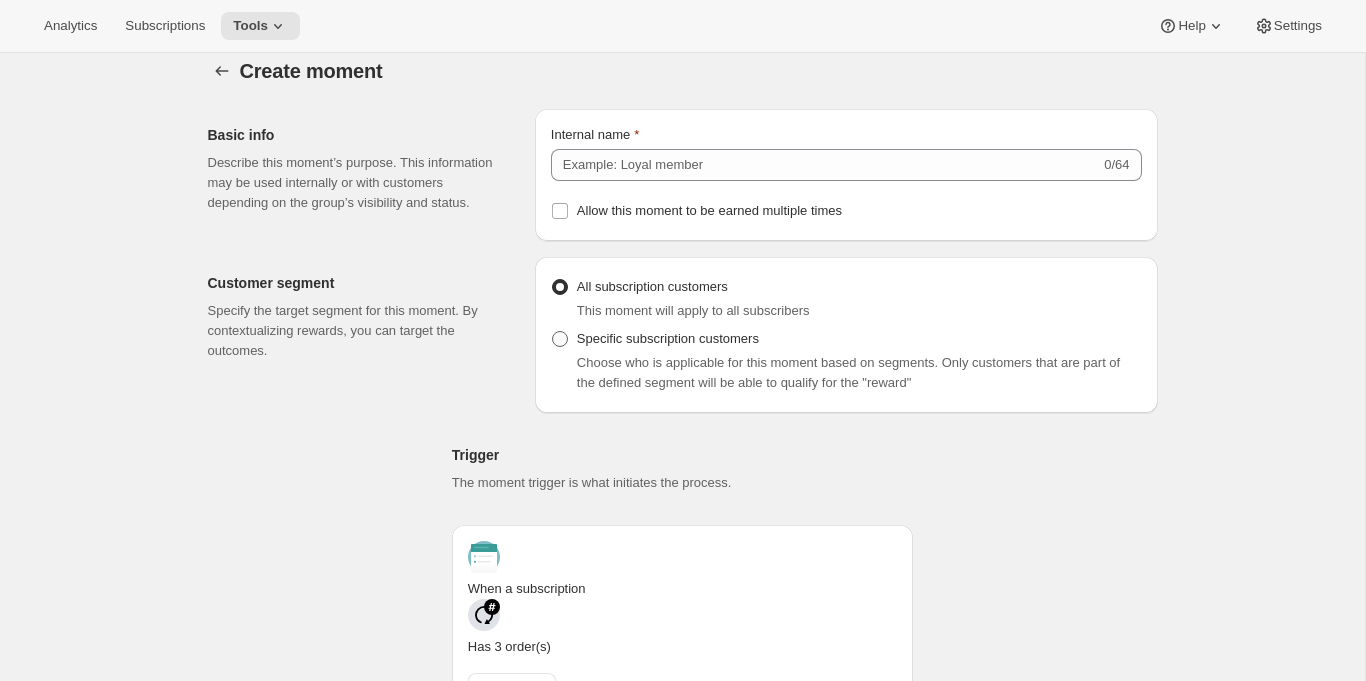 click on "Specific subscription customers" at bounding box center [668, 338] 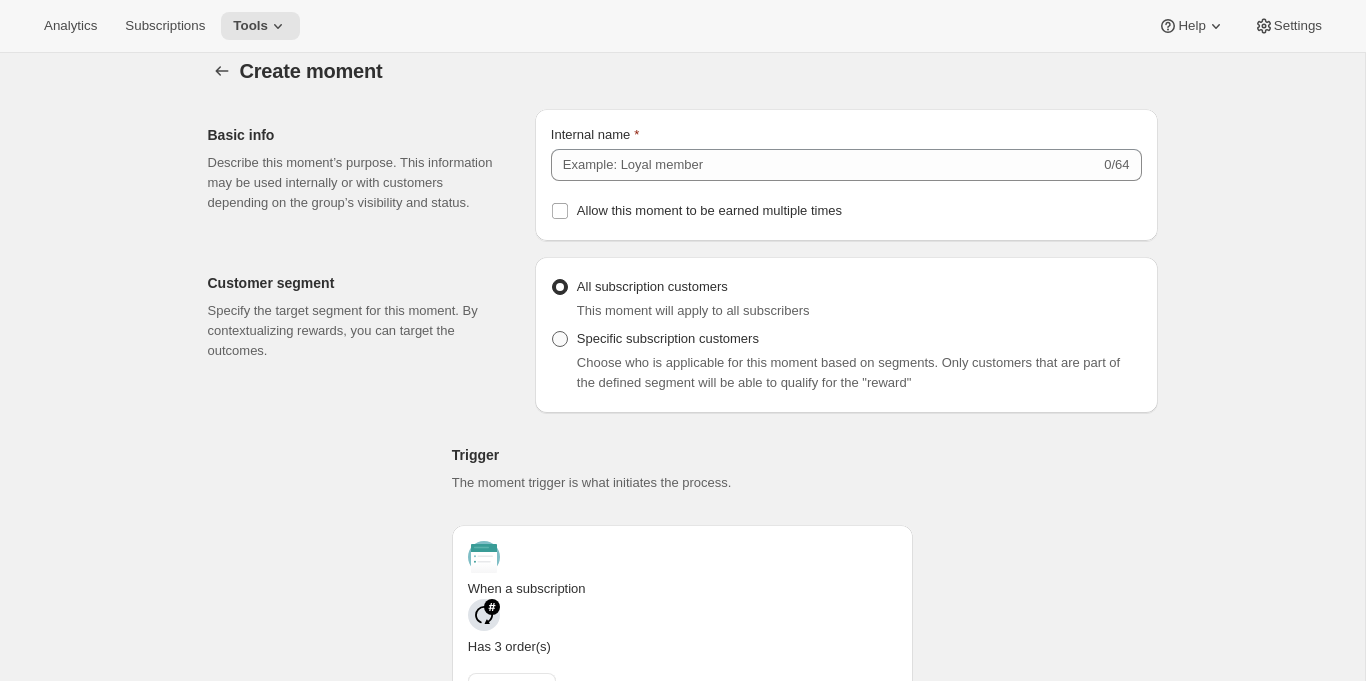 radio on "true" 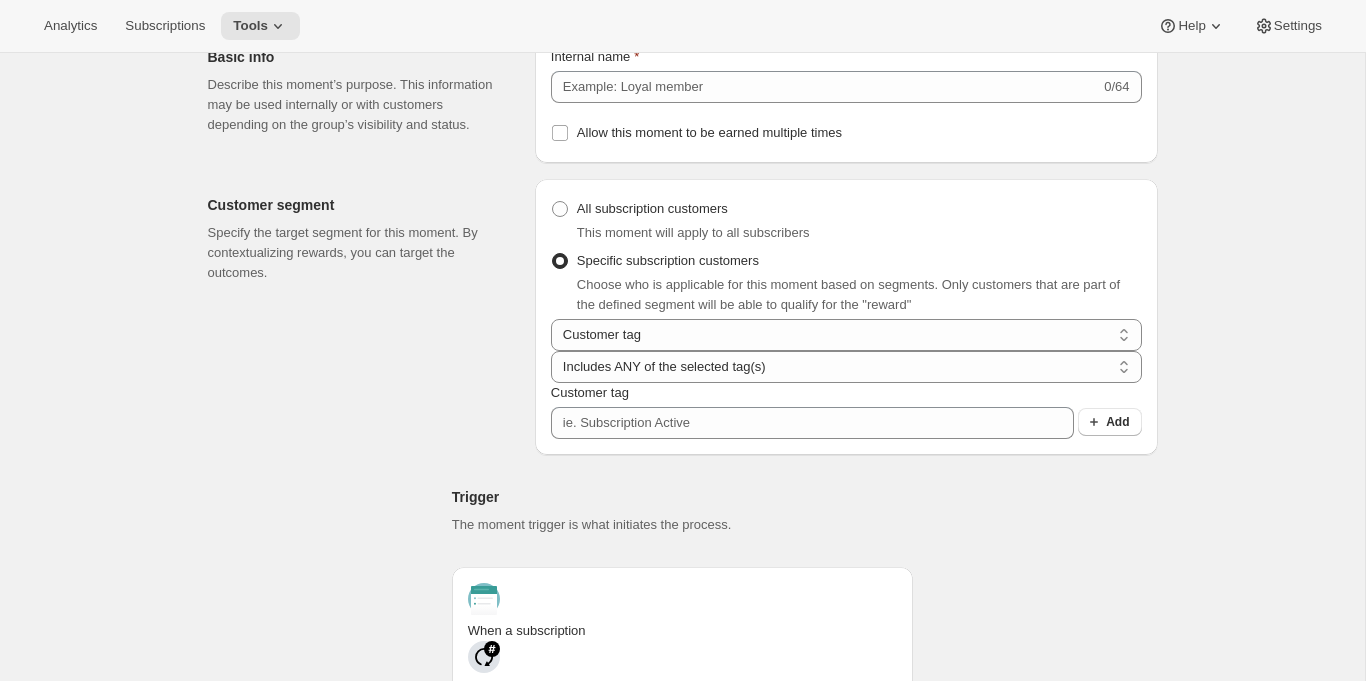 scroll, scrollTop: 99, scrollLeft: 0, axis: vertical 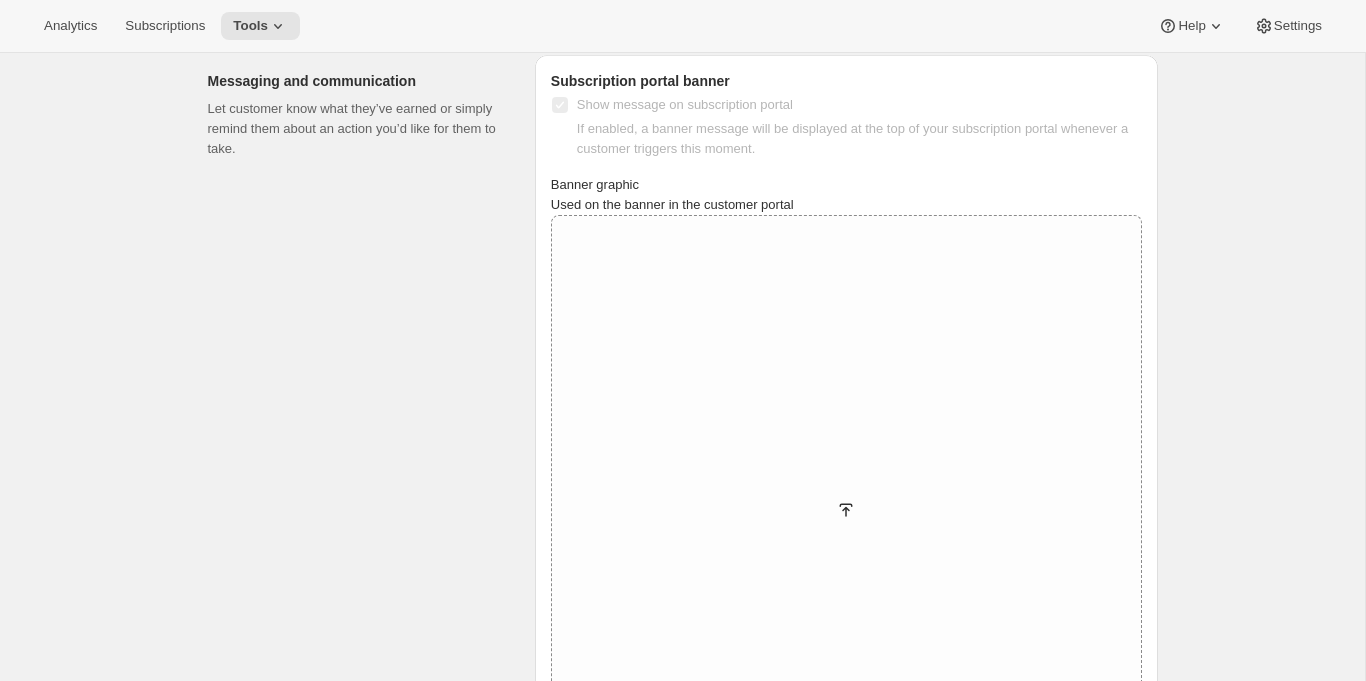 click on "Title" at bounding box center [846, 846] 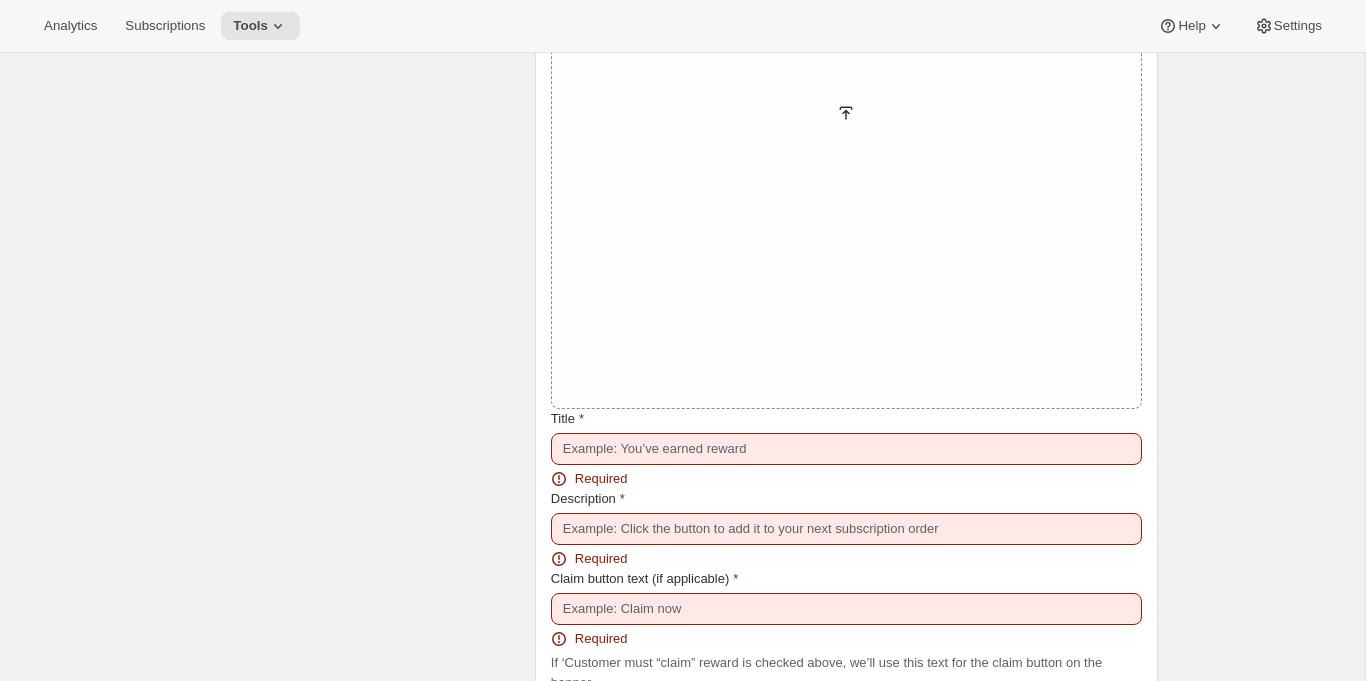scroll, scrollTop: 2258, scrollLeft: 0, axis: vertical 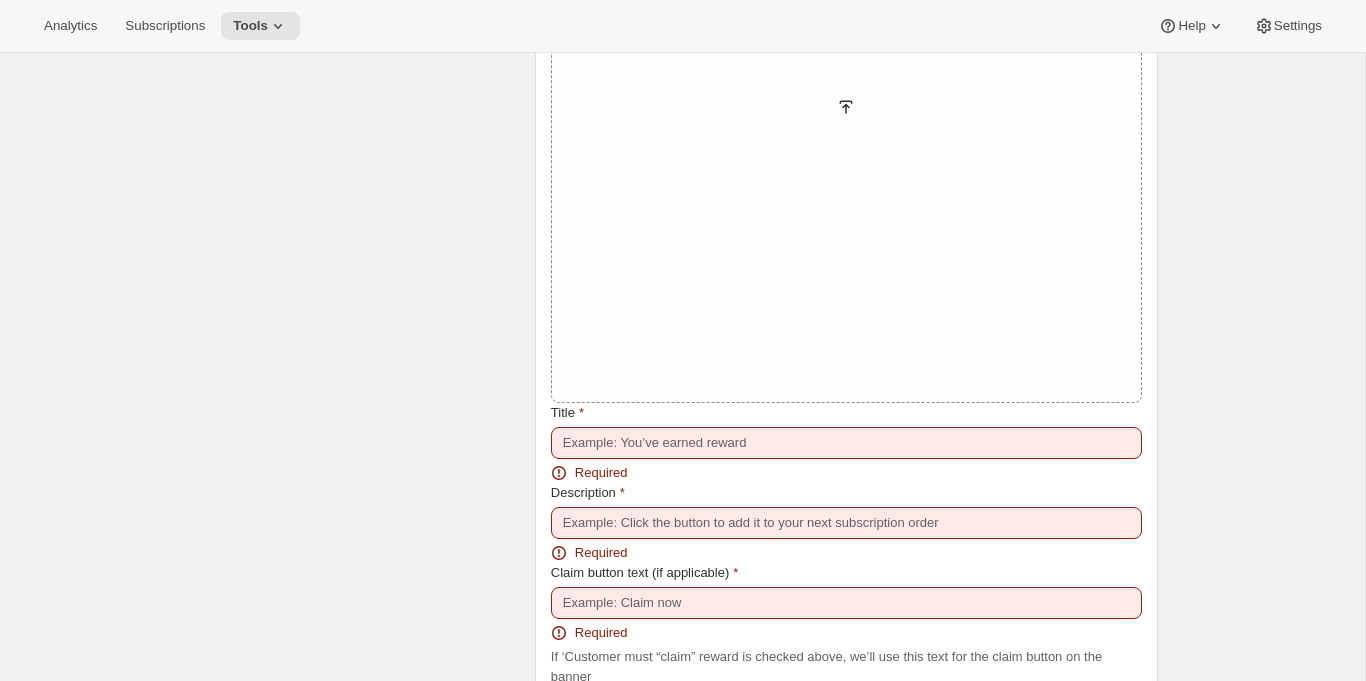 click on "Send message via Klaviyo integration" at bounding box center [685, 963] 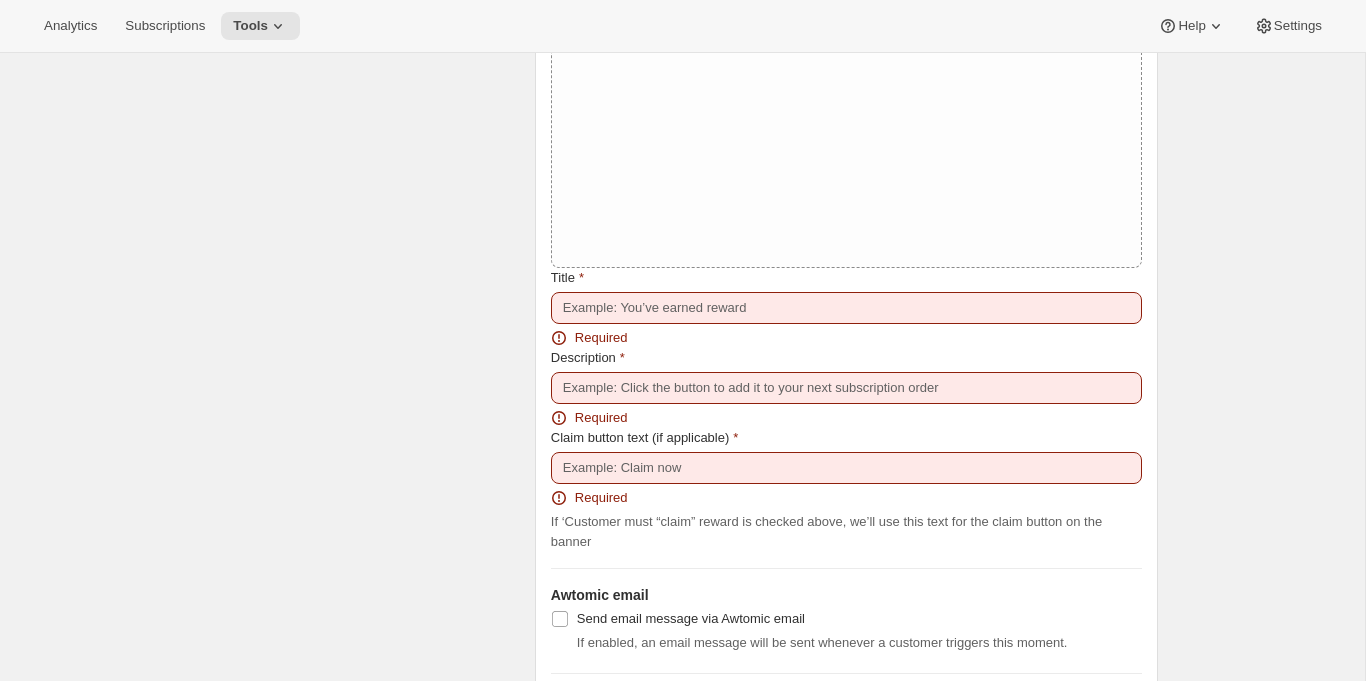 scroll, scrollTop: 2407, scrollLeft: 0, axis: vertical 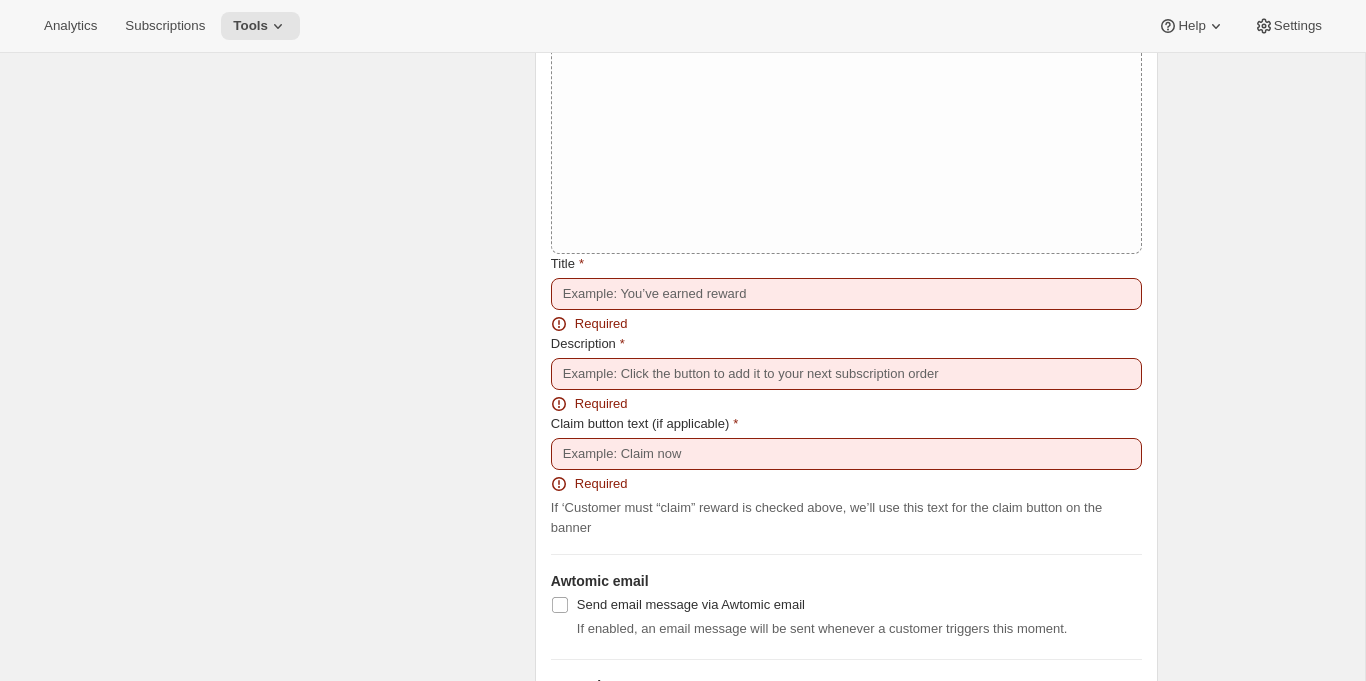 click on "Custom Klaviyo event name" at bounding box center [846, 869] 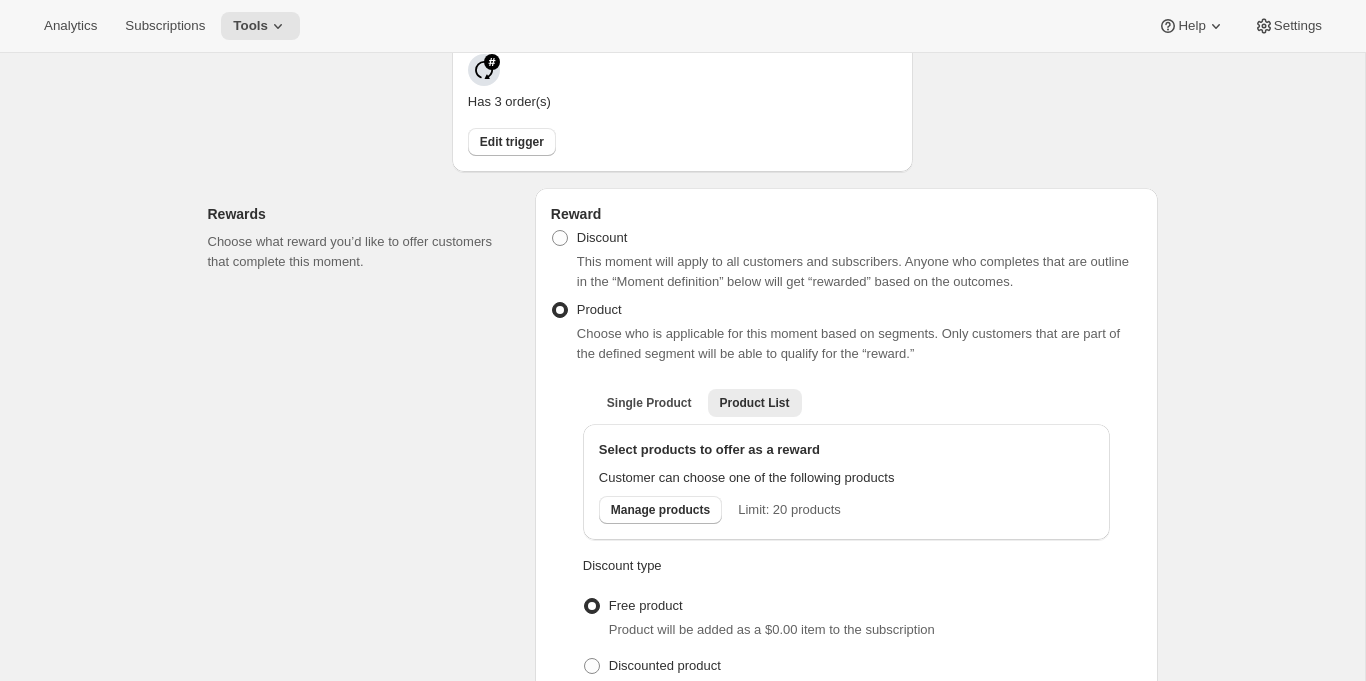 scroll, scrollTop: 0, scrollLeft: 0, axis: both 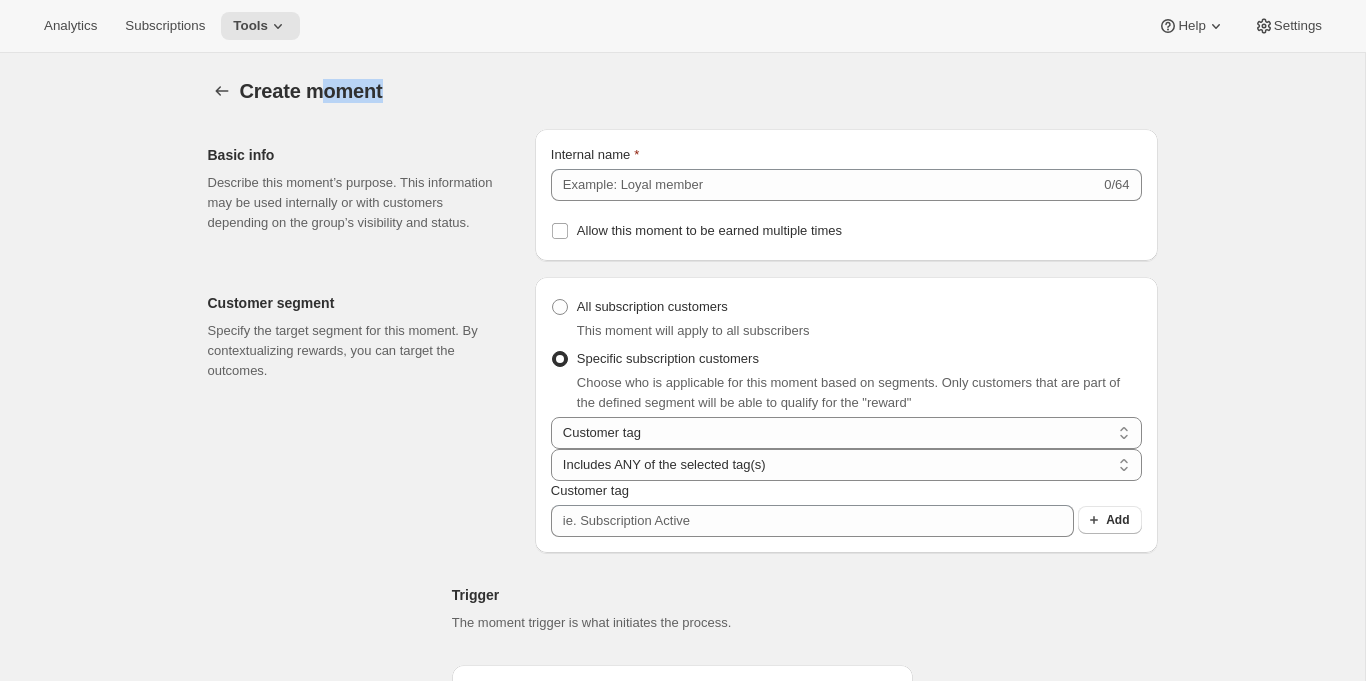 drag, startPoint x: 392, startPoint y: 86, endPoint x: 321, endPoint y: 85, distance: 71.00704 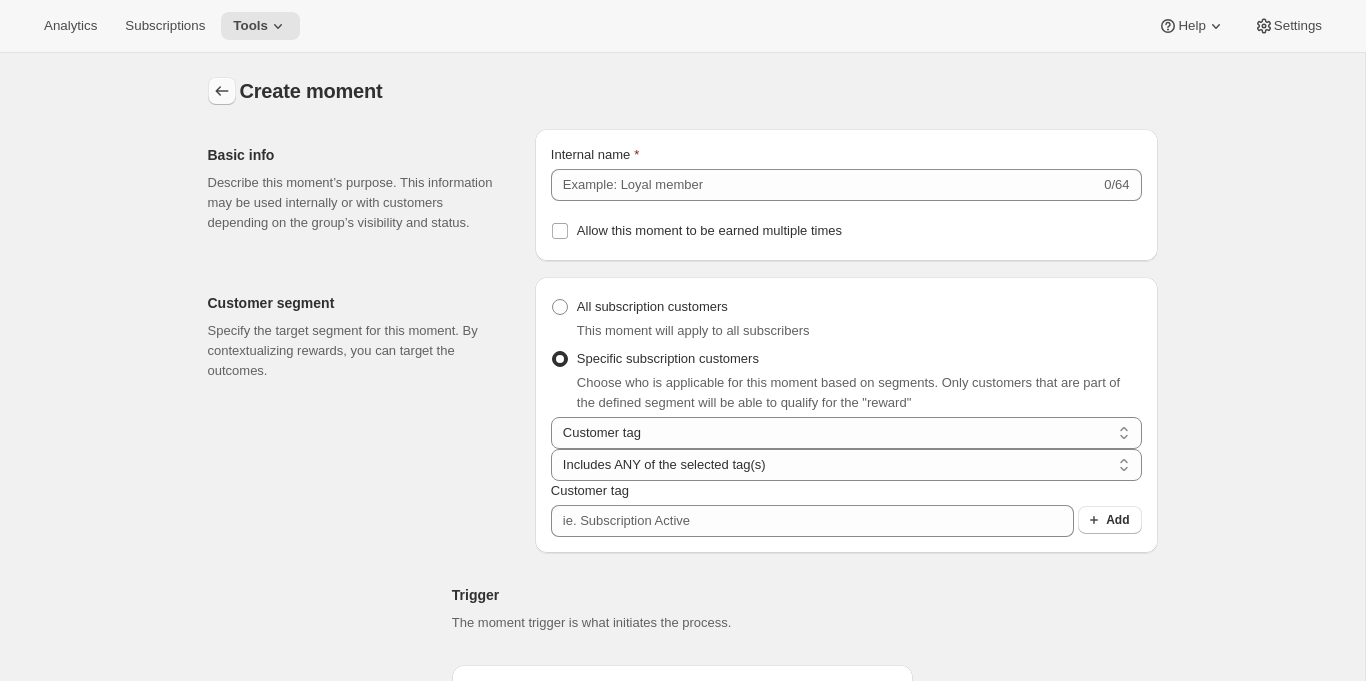 click at bounding box center [222, 91] 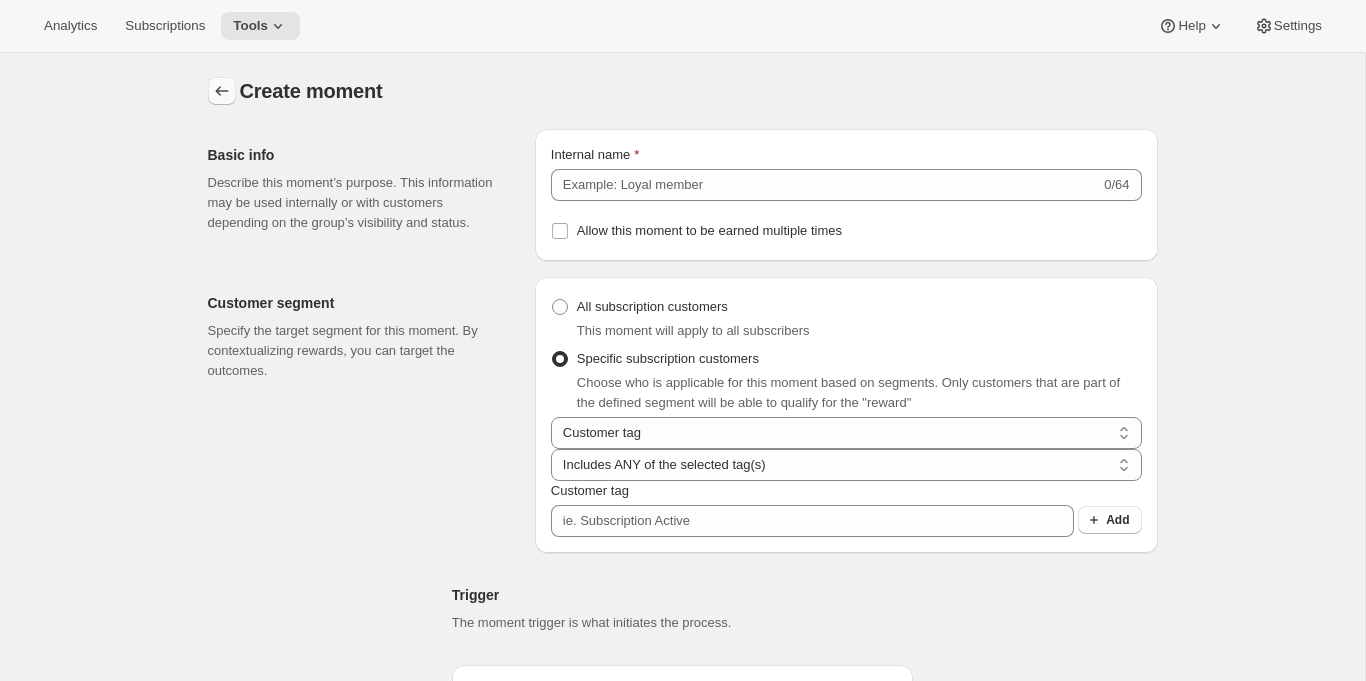 radio on "true" 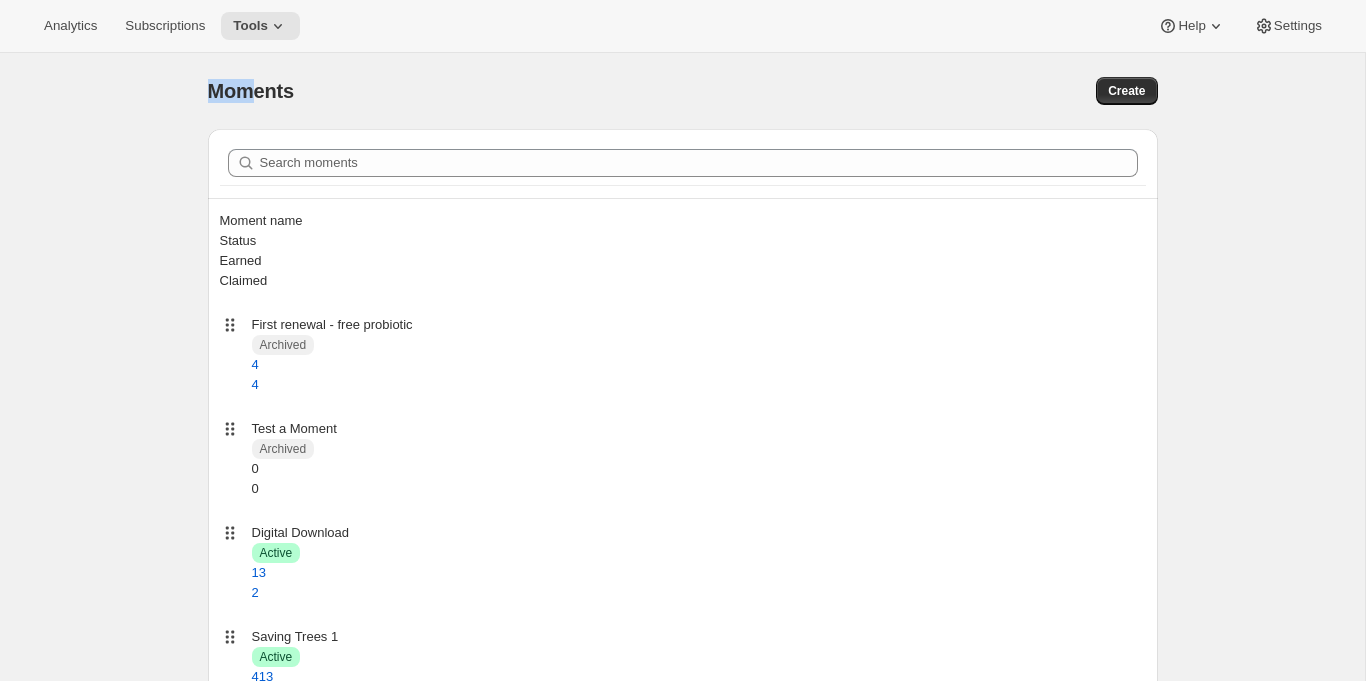 drag, startPoint x: 209, startPoint y: 94, endPoint x: 366, endPoint y: 96, distance: 157.01274 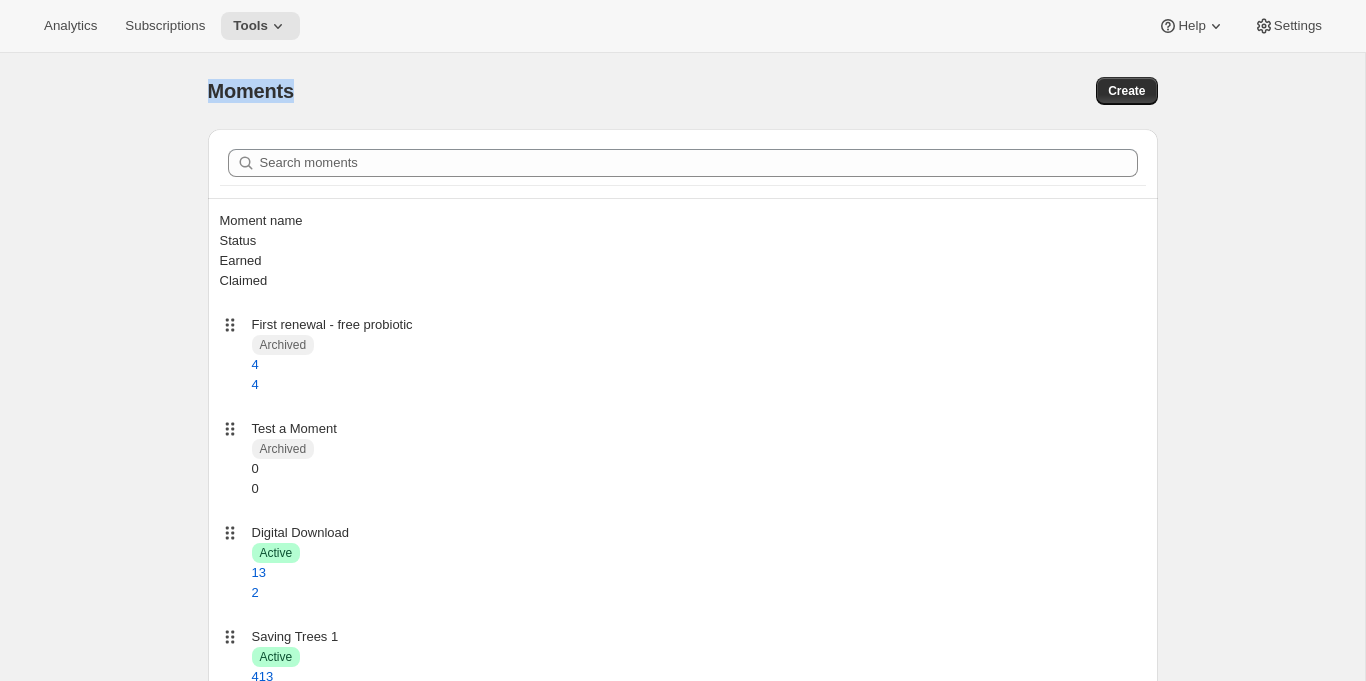 click on "Moments" at bounding box center [448, 91] 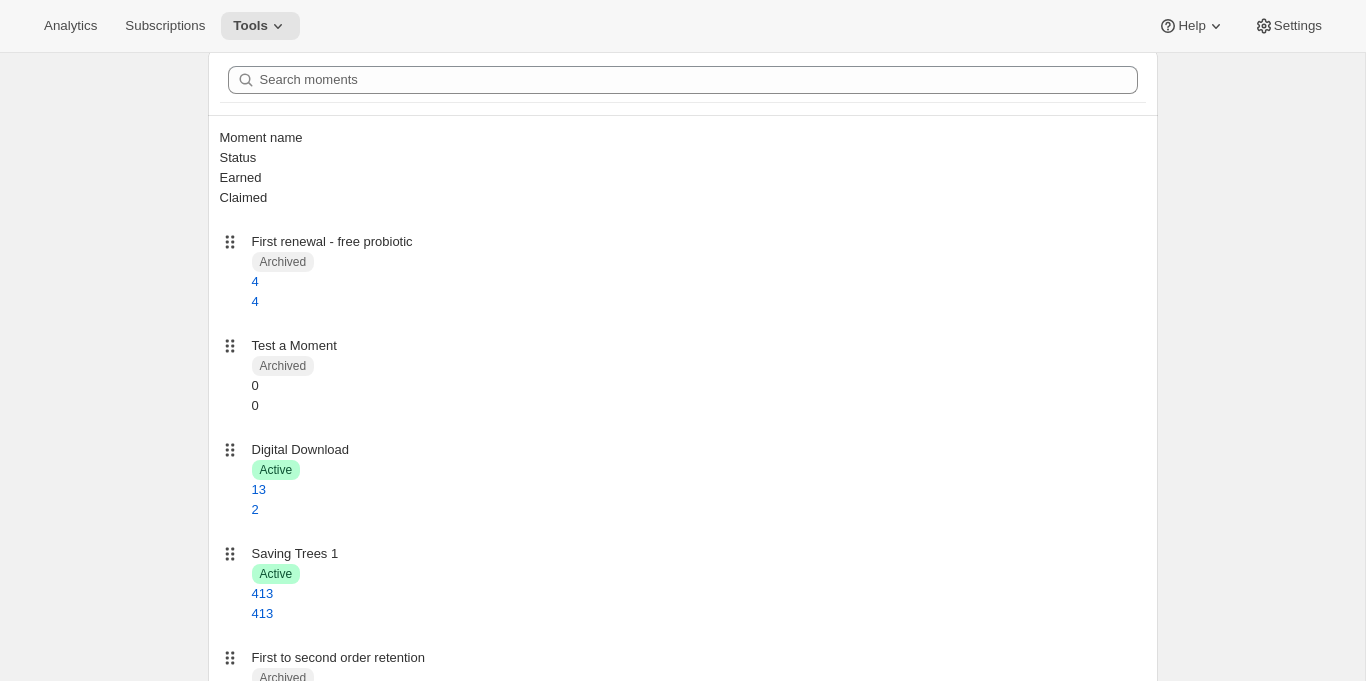 scroll, scrollTop: 85, scrollLeft: 0, axis: vertical 